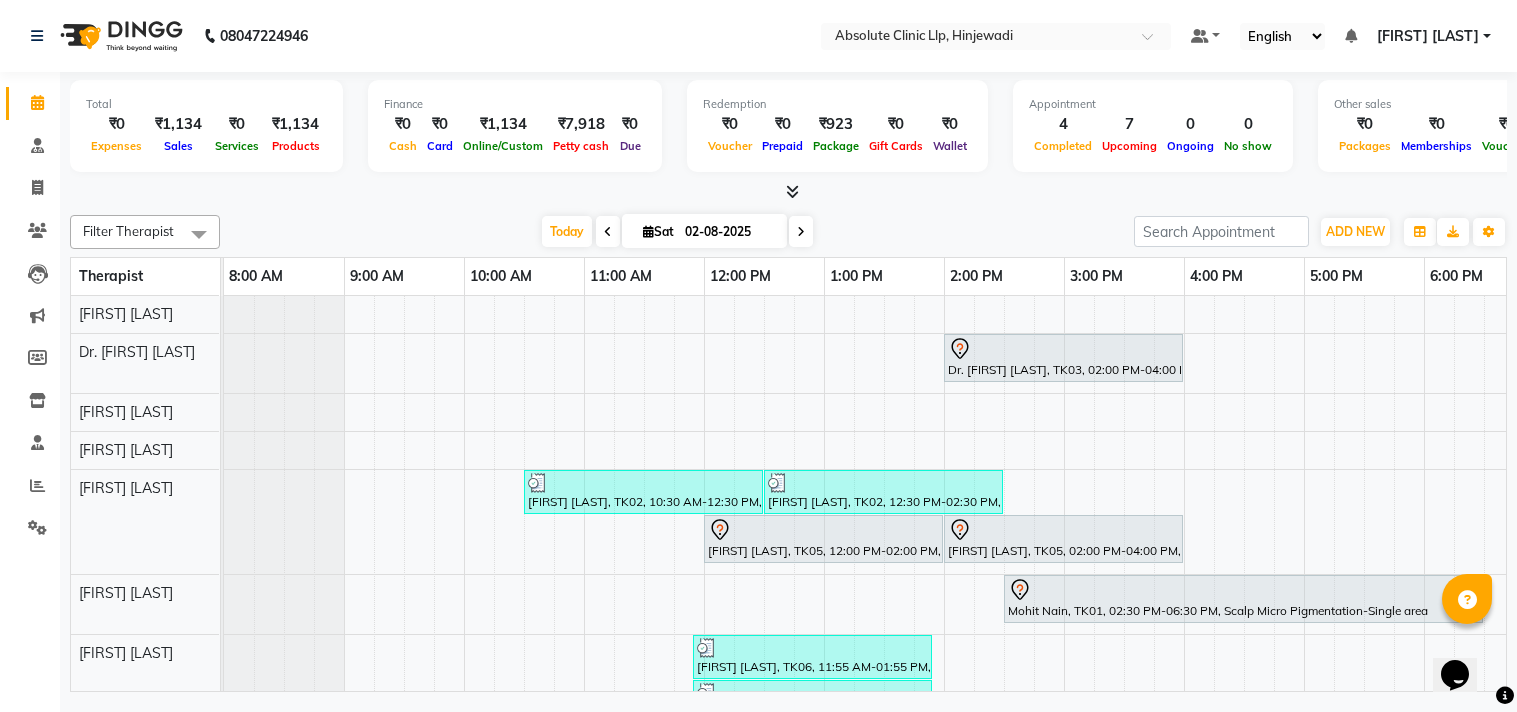 scroll, scrollTop: 0, scrollLeft: 0, axis: both 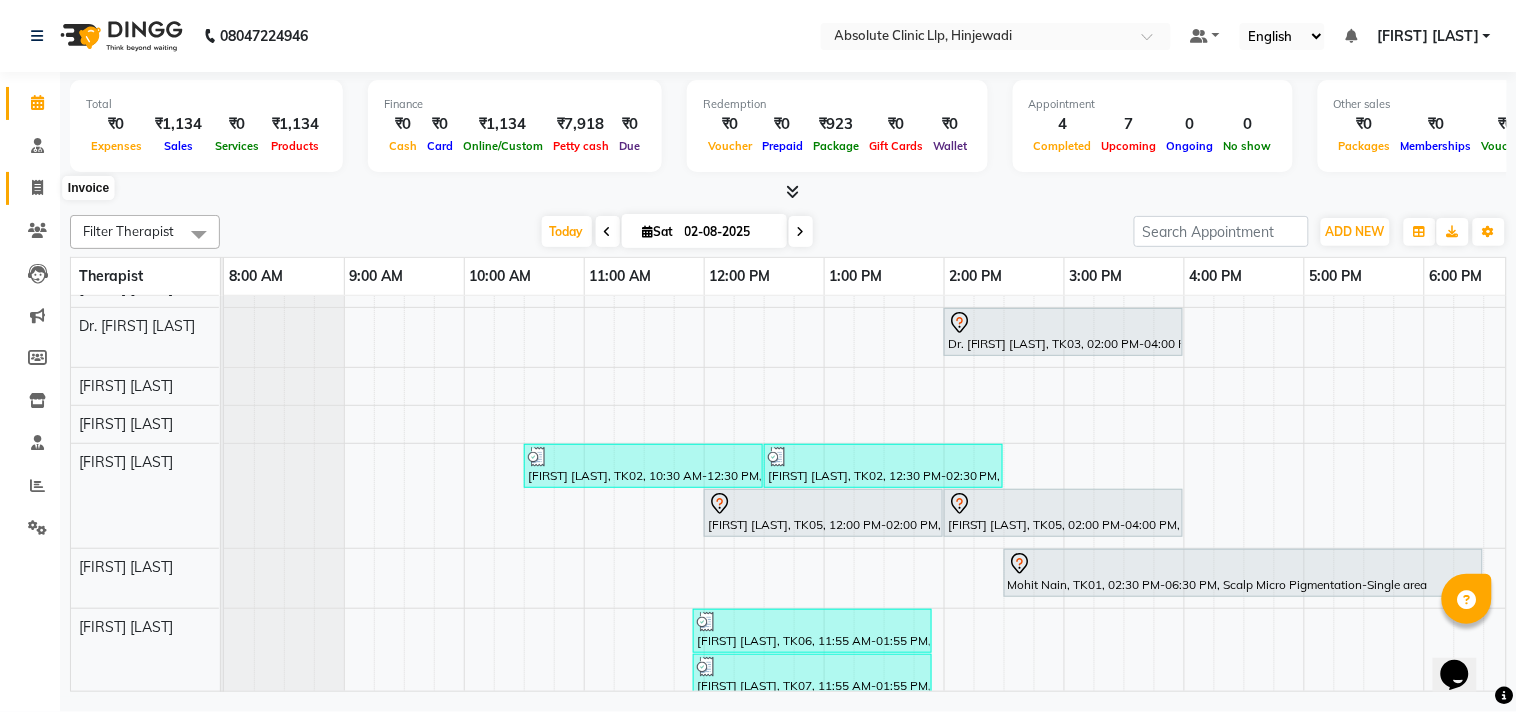 click 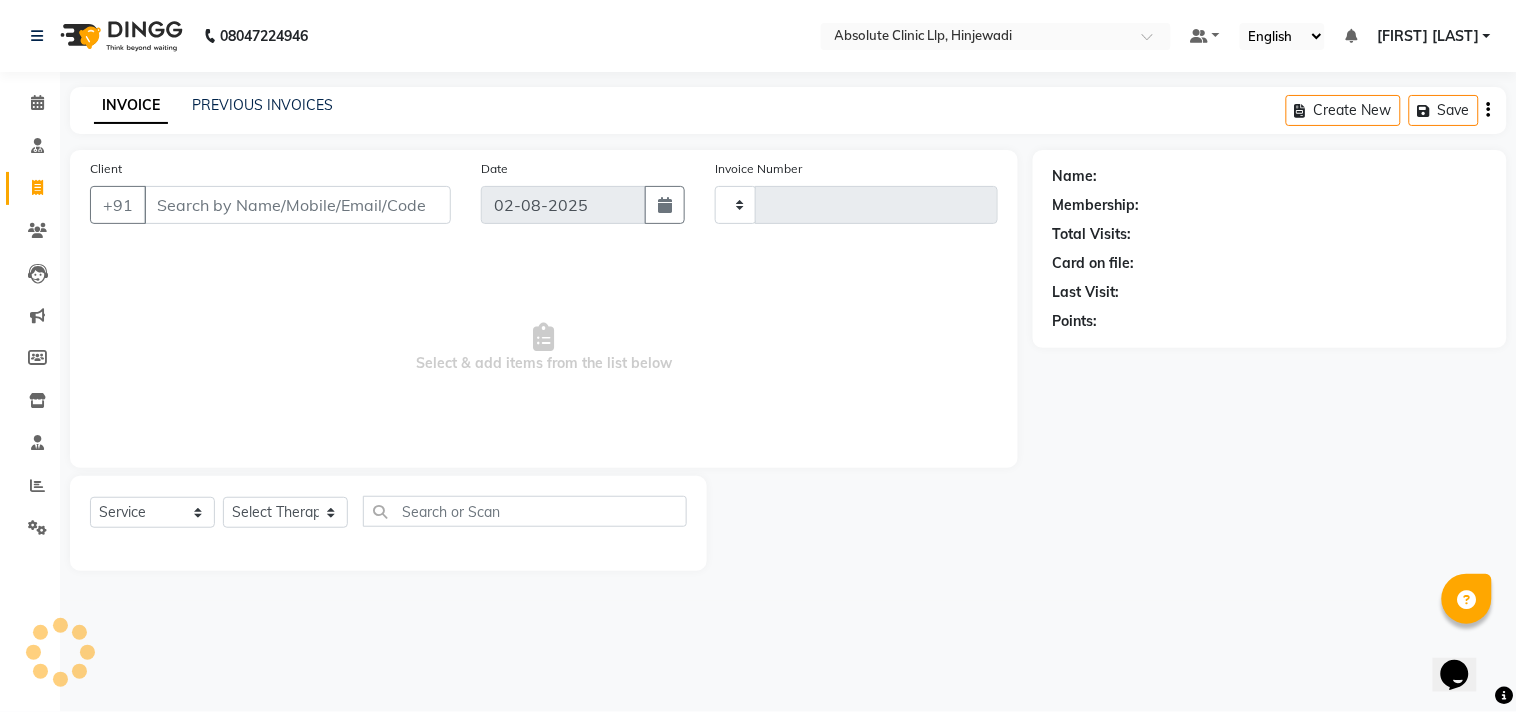 type on "1754" 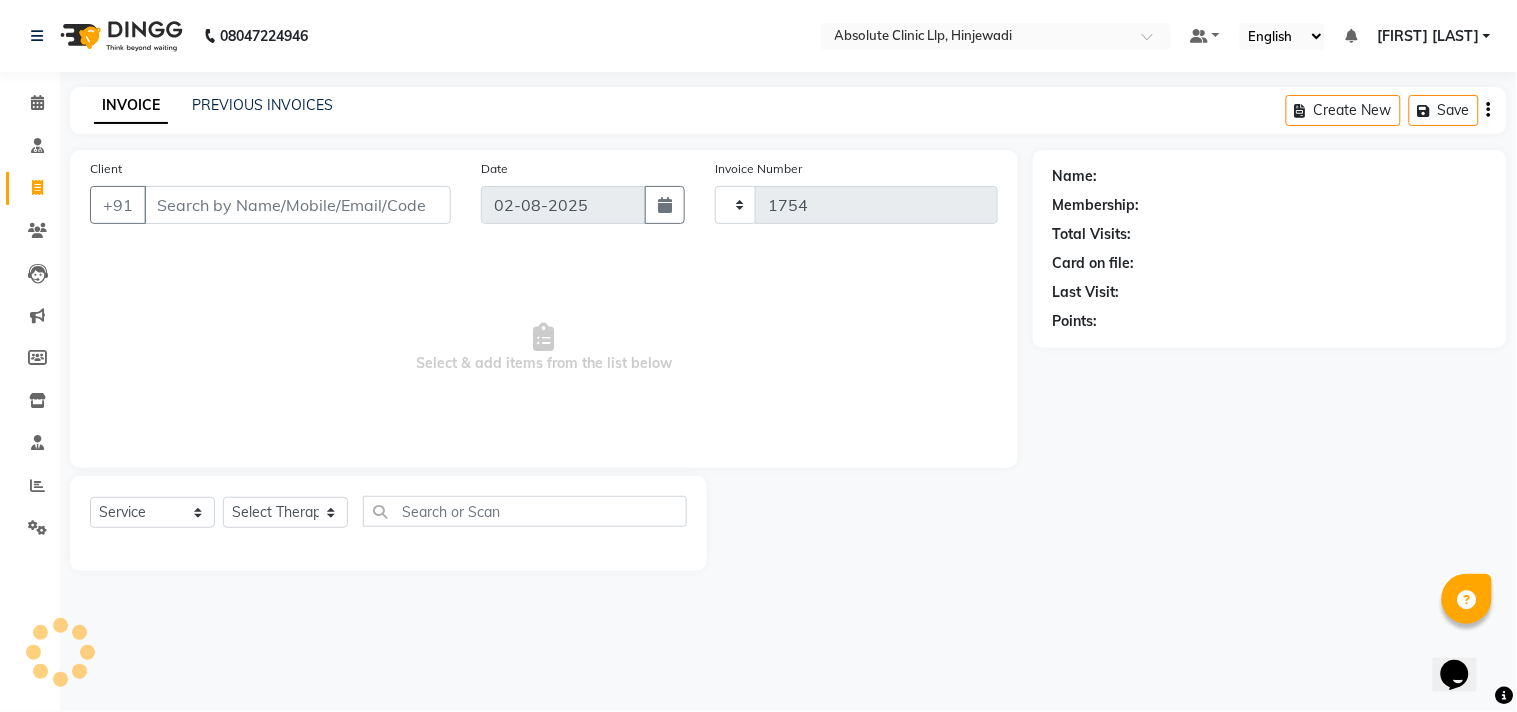 select on "5113" 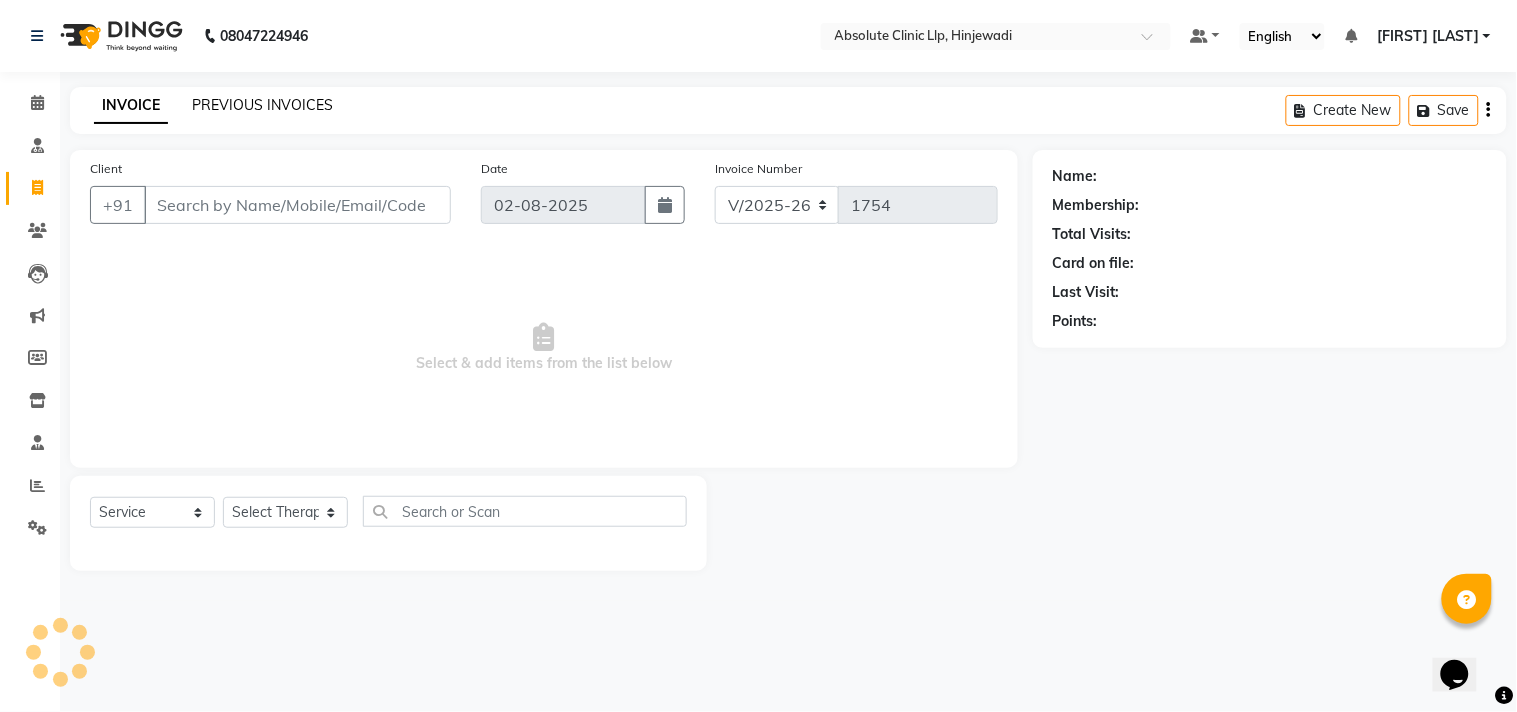 click on "PREVIOUS INVOICES" 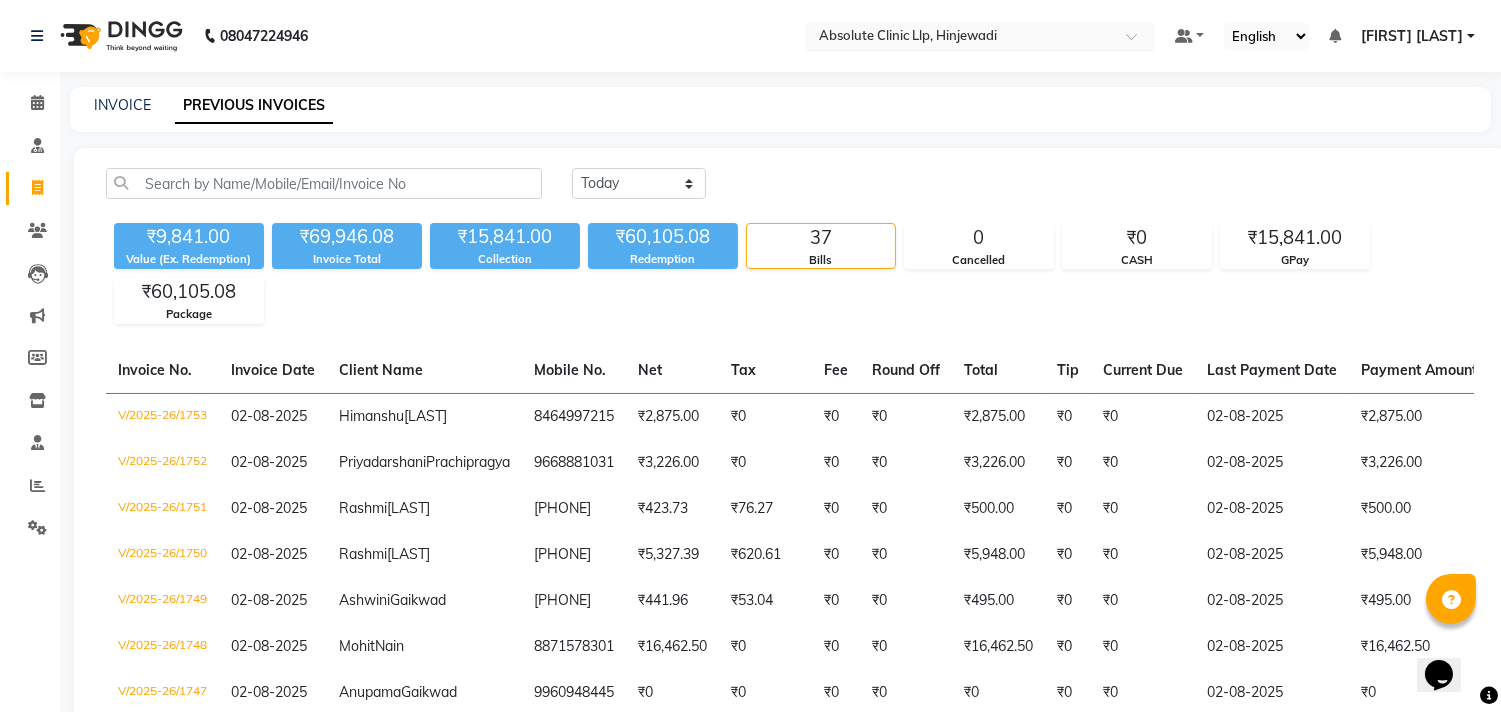 click at bounding box center [960, 38] 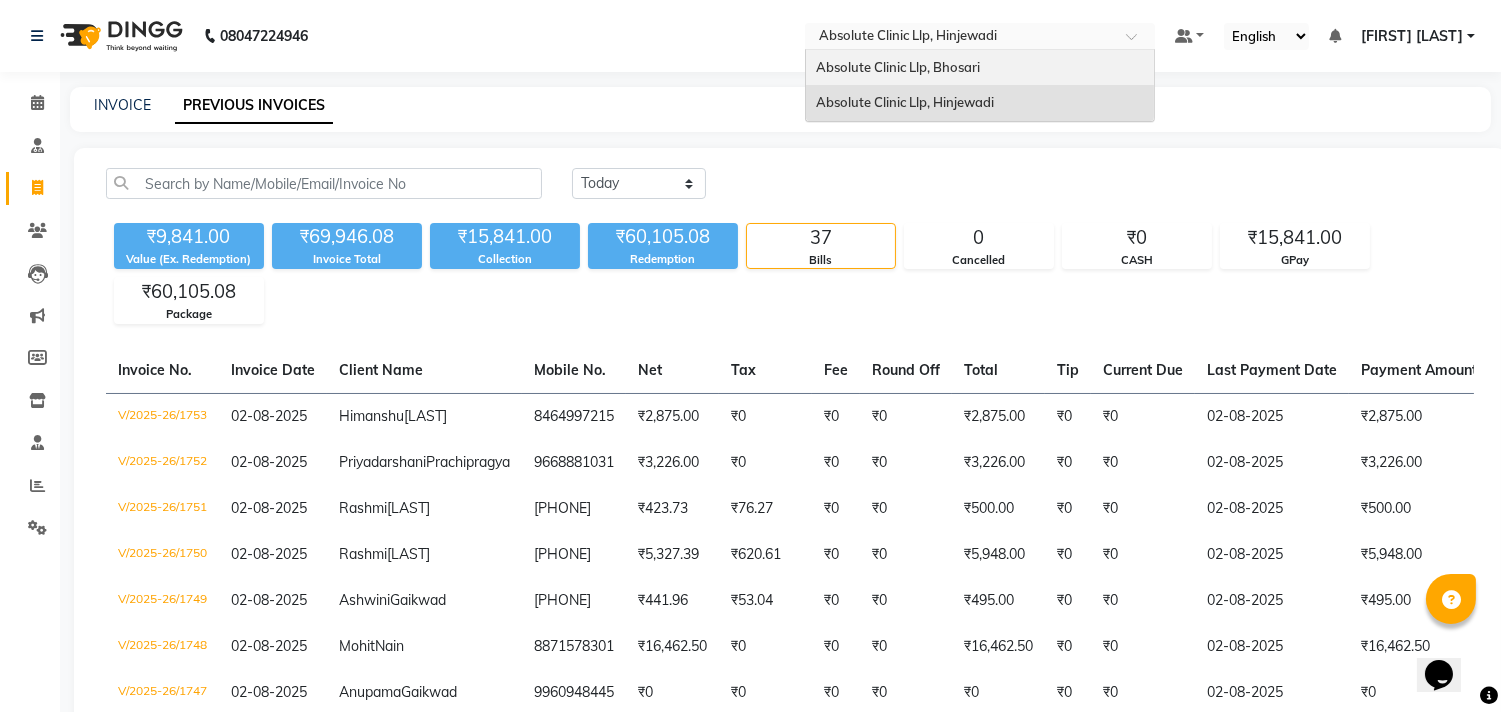 click on "Absolute Clinic Llp, Bhosari" at bounding box center [898, 67] 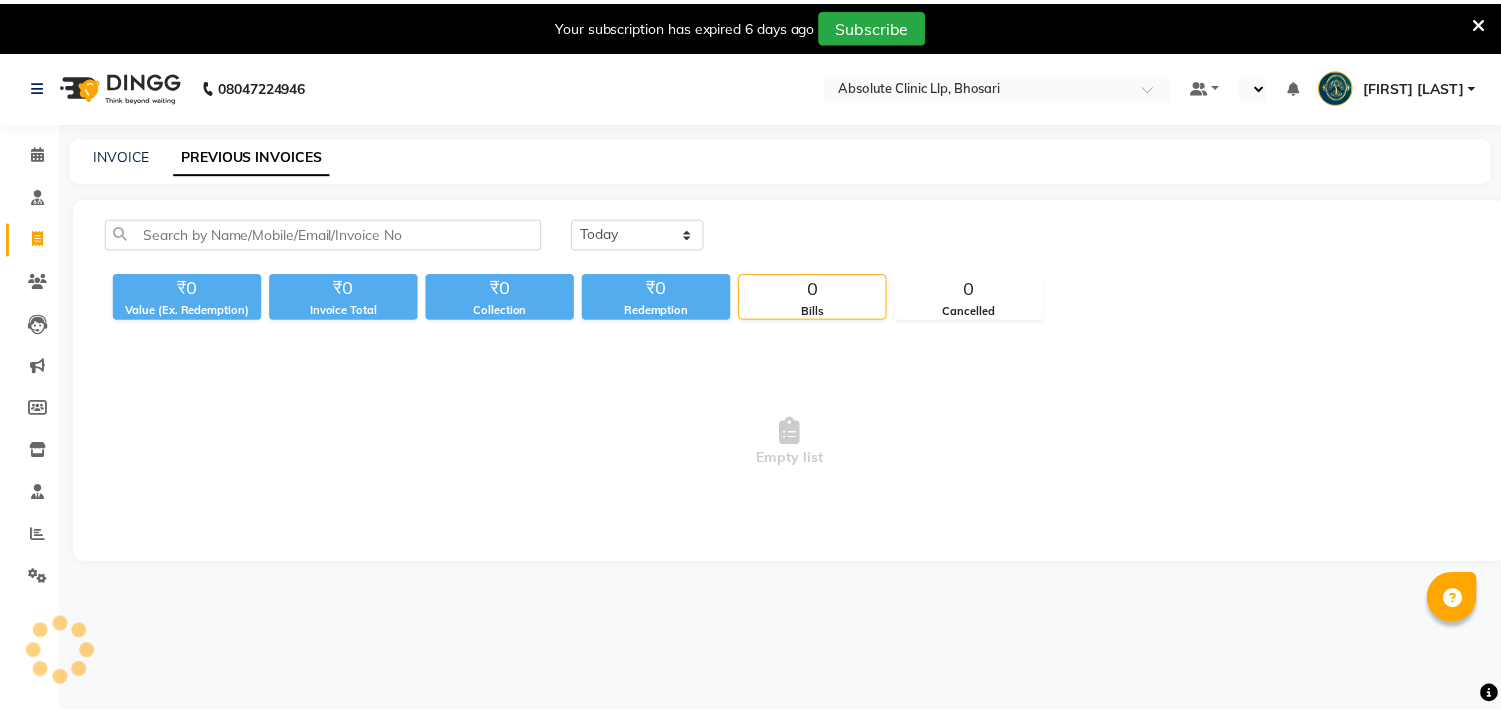 scroll, scrollTop: 0, scrollLeft: 0, axis: both 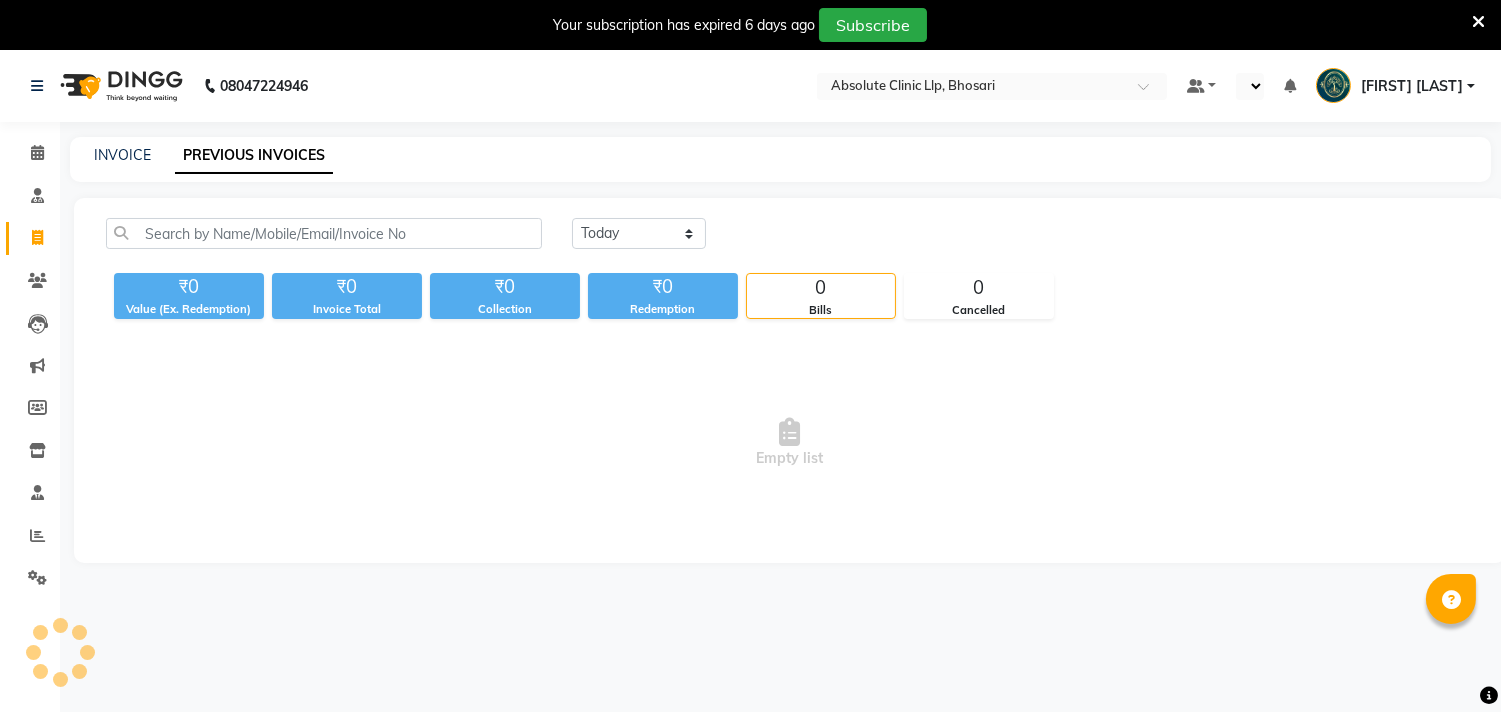 select on "en" 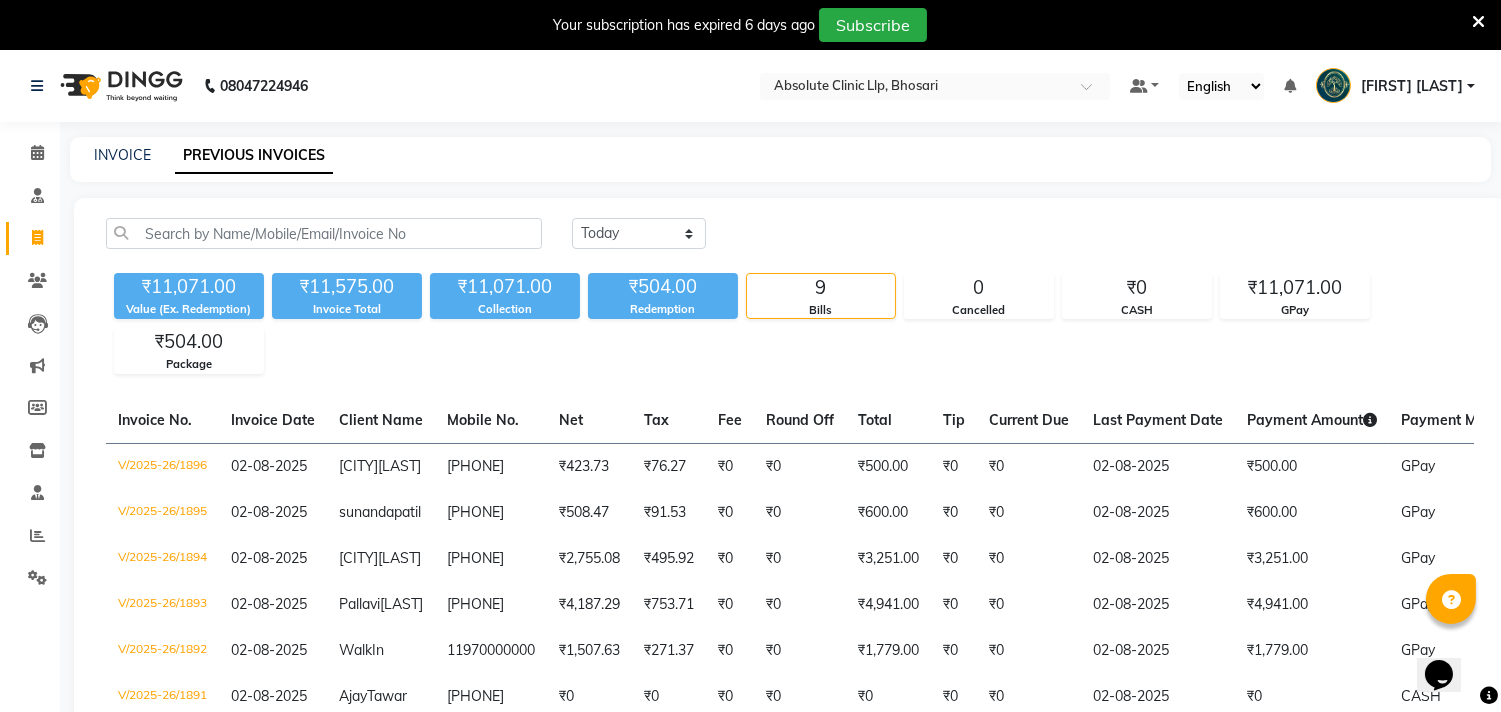 scroll, scrollTop: 0, scrollLeft: 0, axis: both 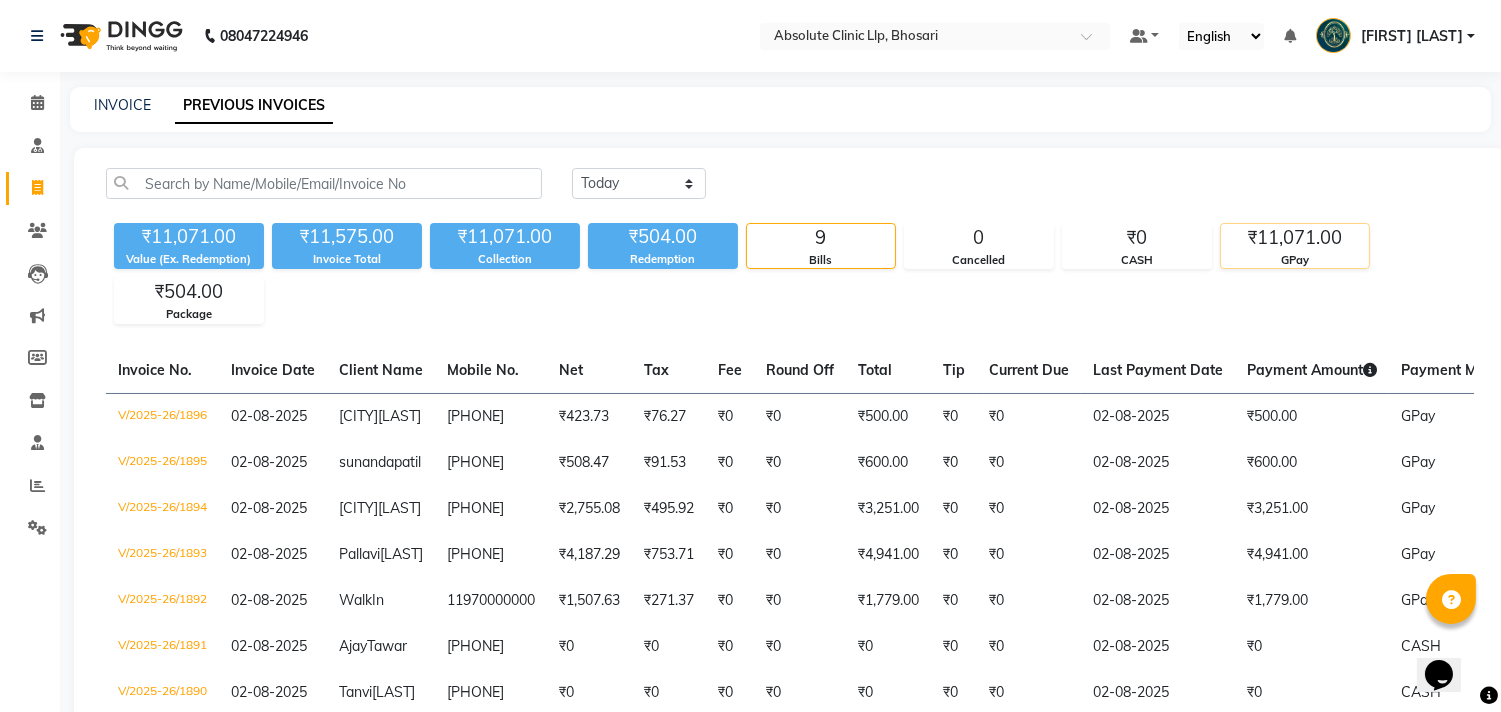 click on "₹11,071.00" 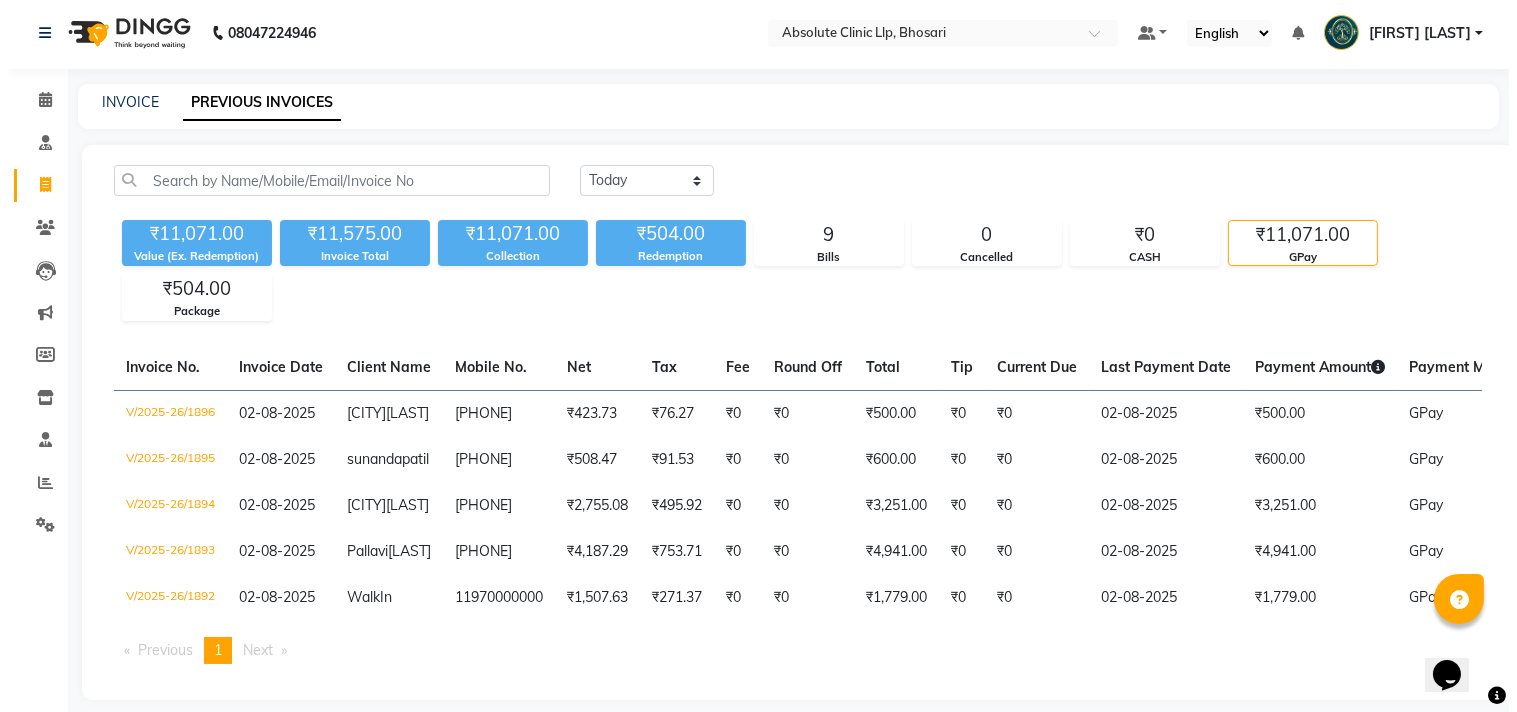 scroll, scrollTop: 0, scrollLeft: 0, axis: both 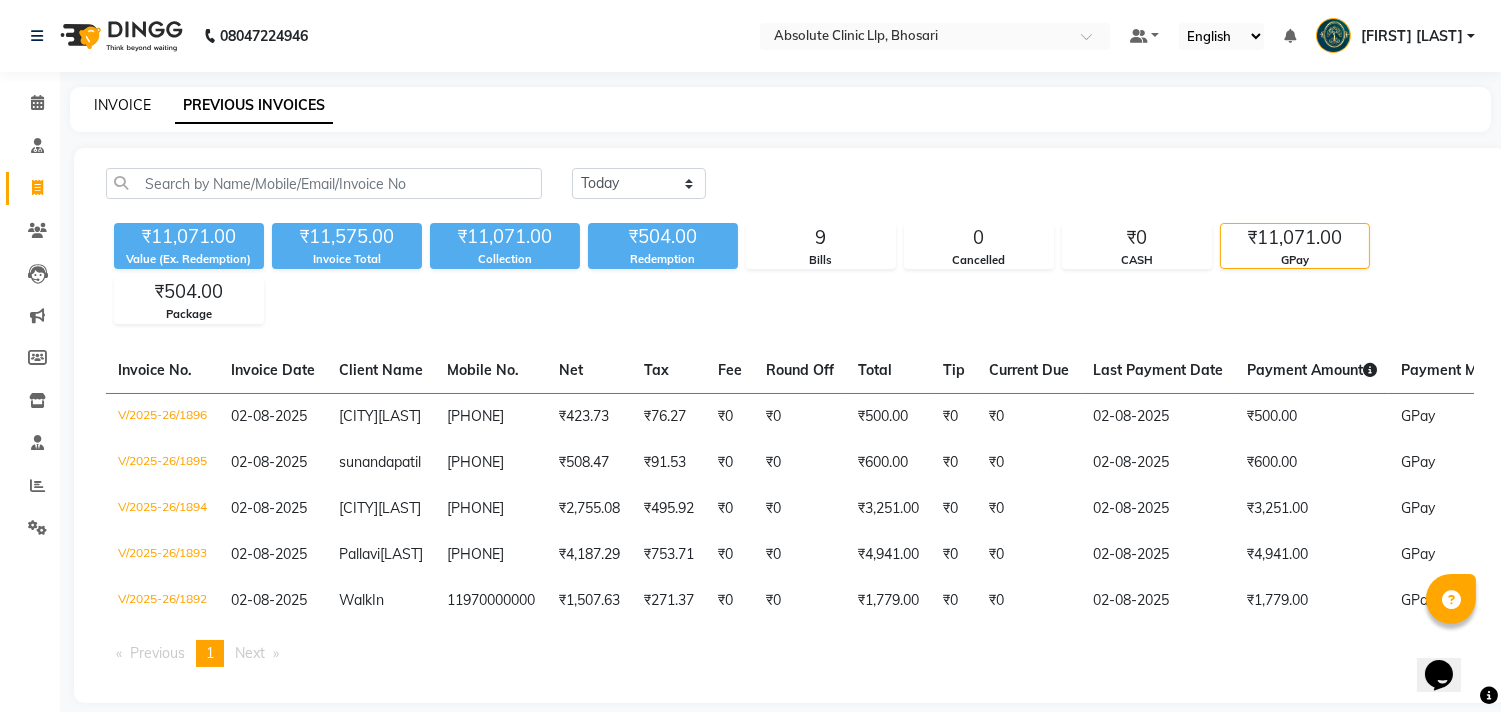 click on "INVOICE" 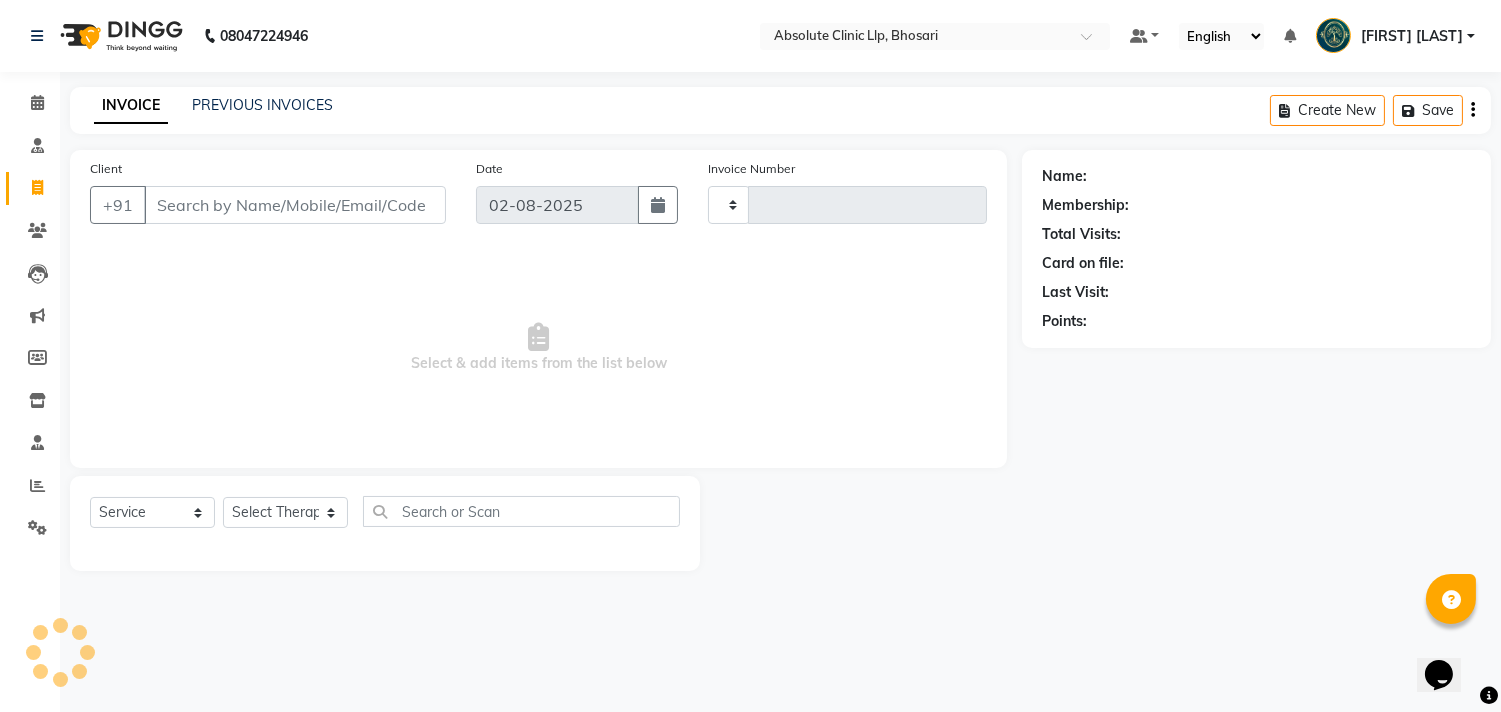 type on "1898" 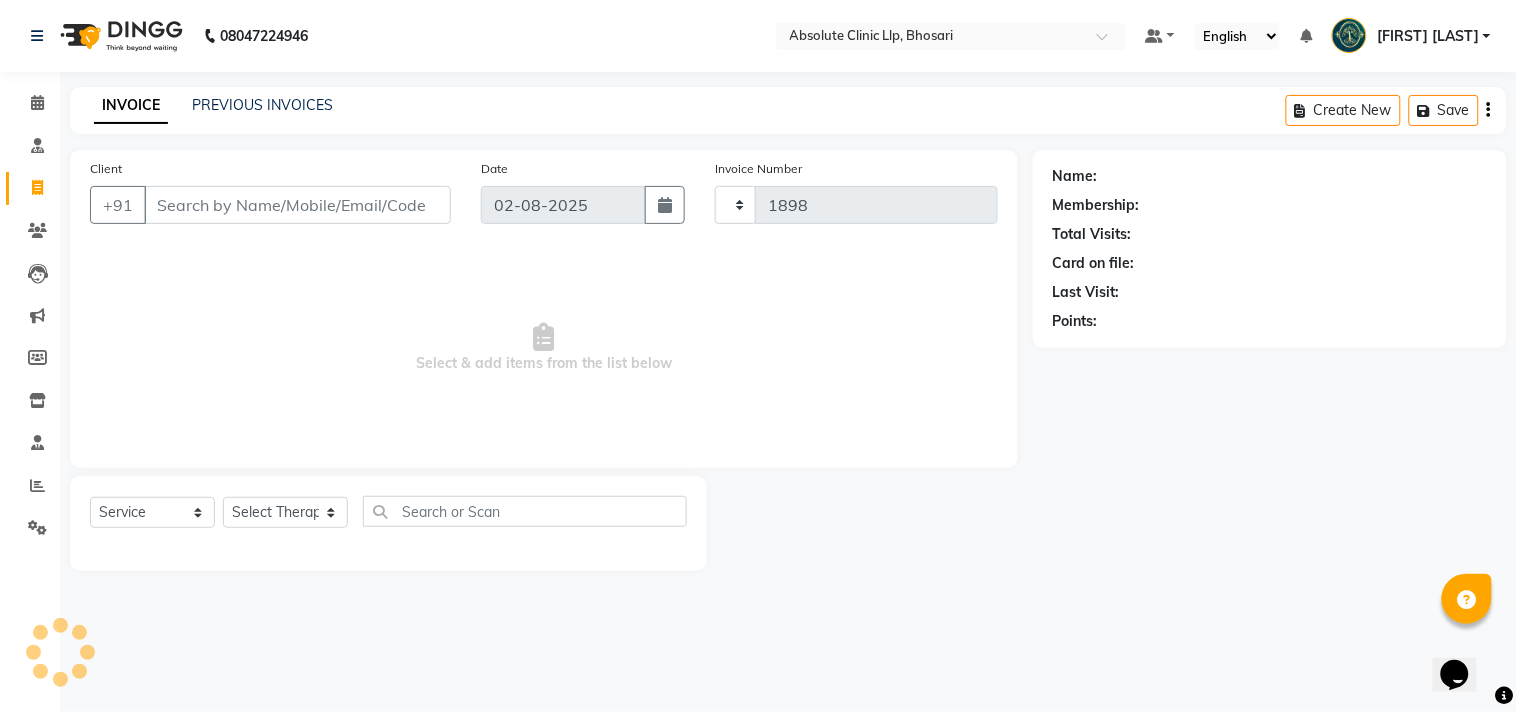 select on "4706" 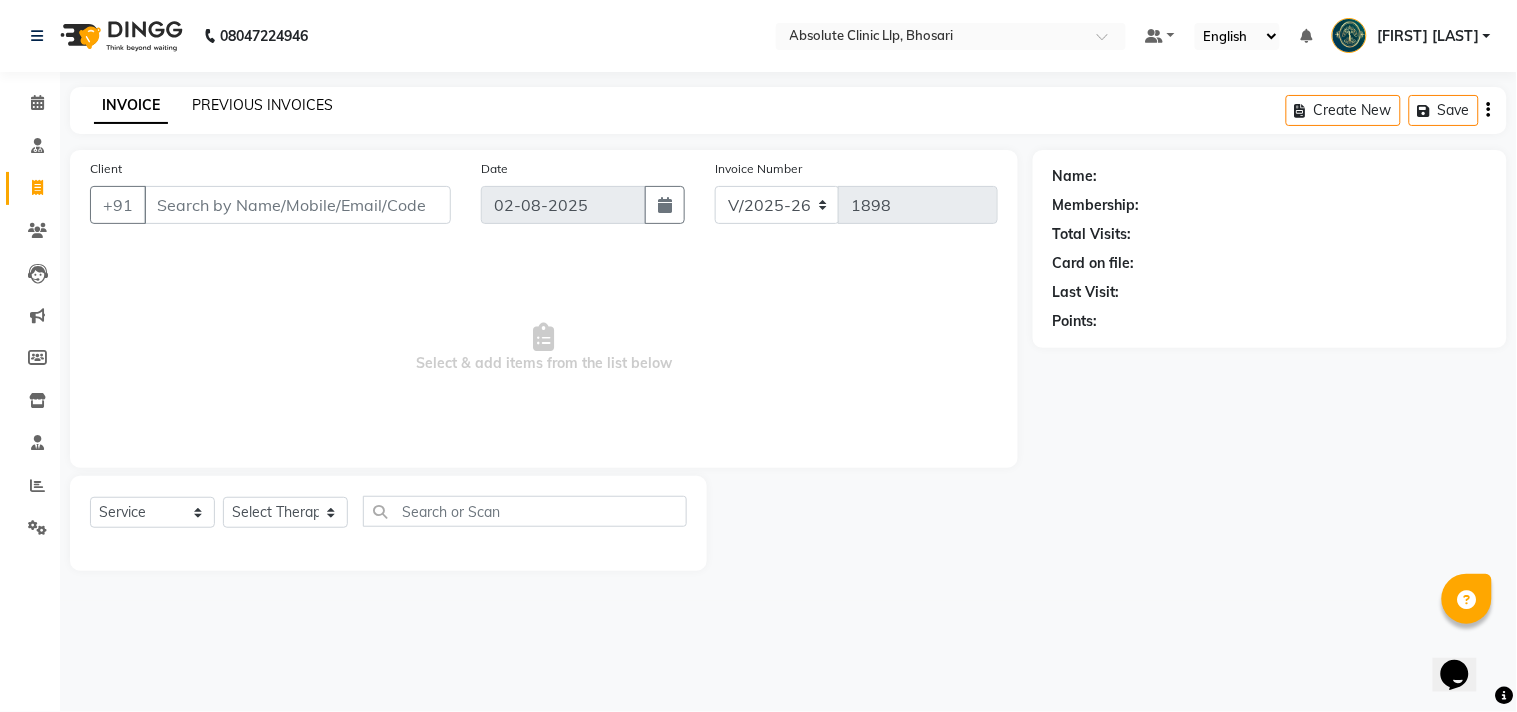 click on "PREVIOUS INVOICES" 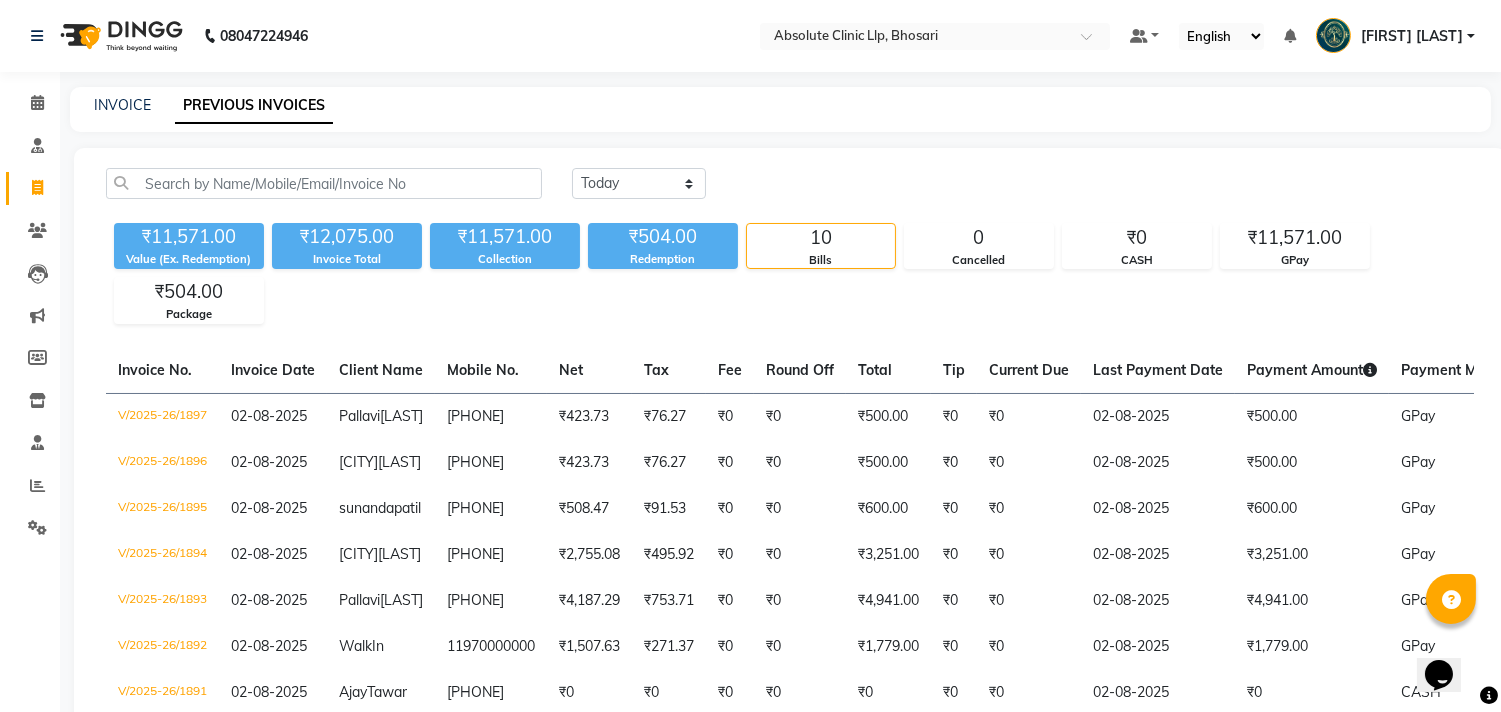 click 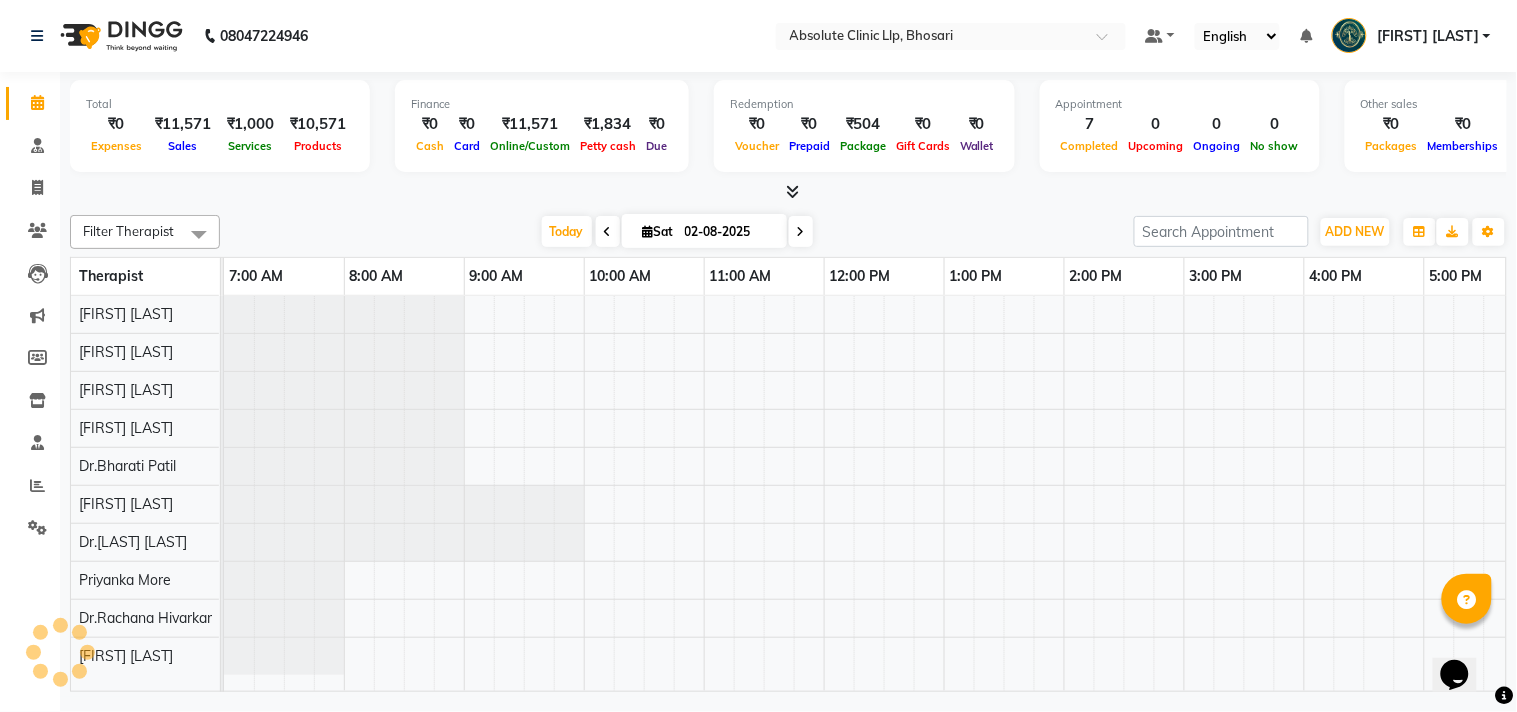 scroll, scrollTop: 0, scrollLeft: 0, axis: both 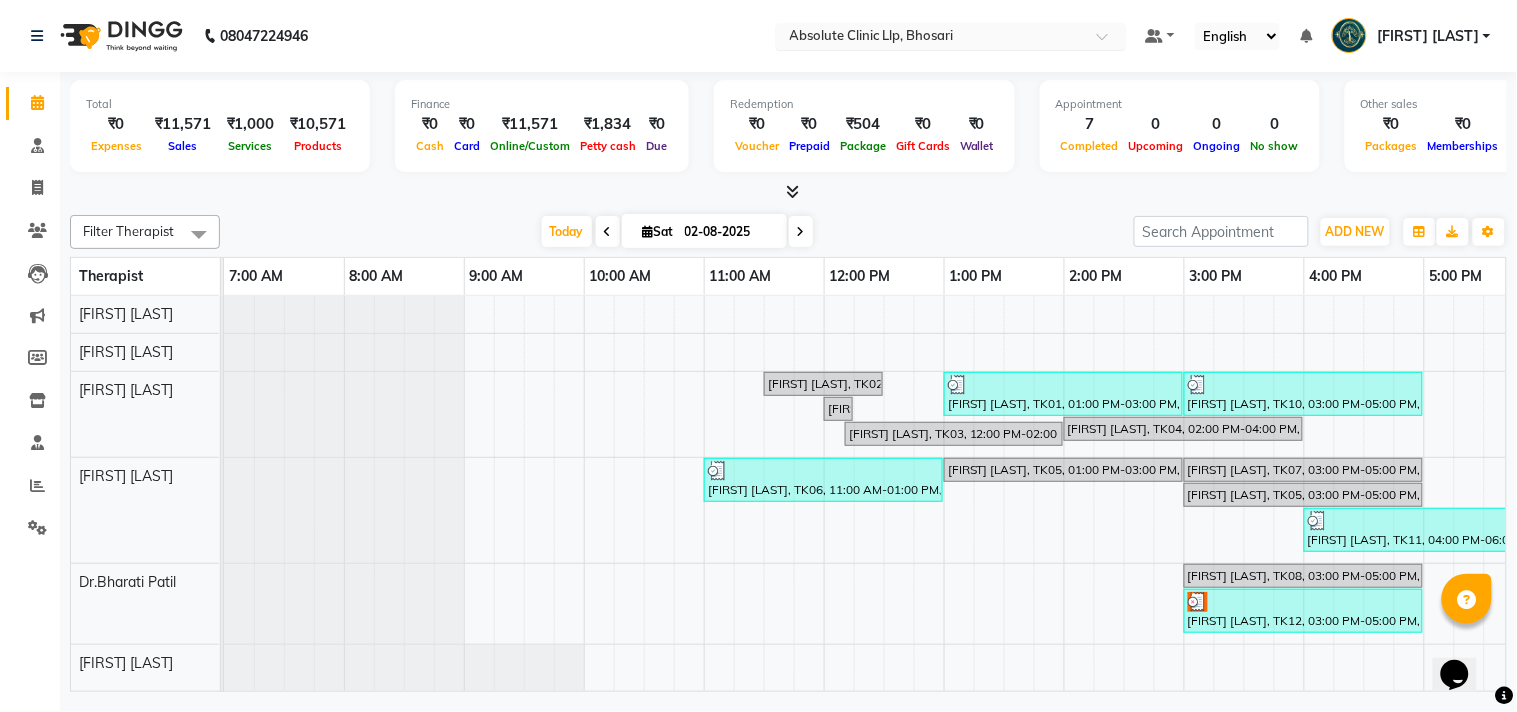 click at bounding box center [931, 38] 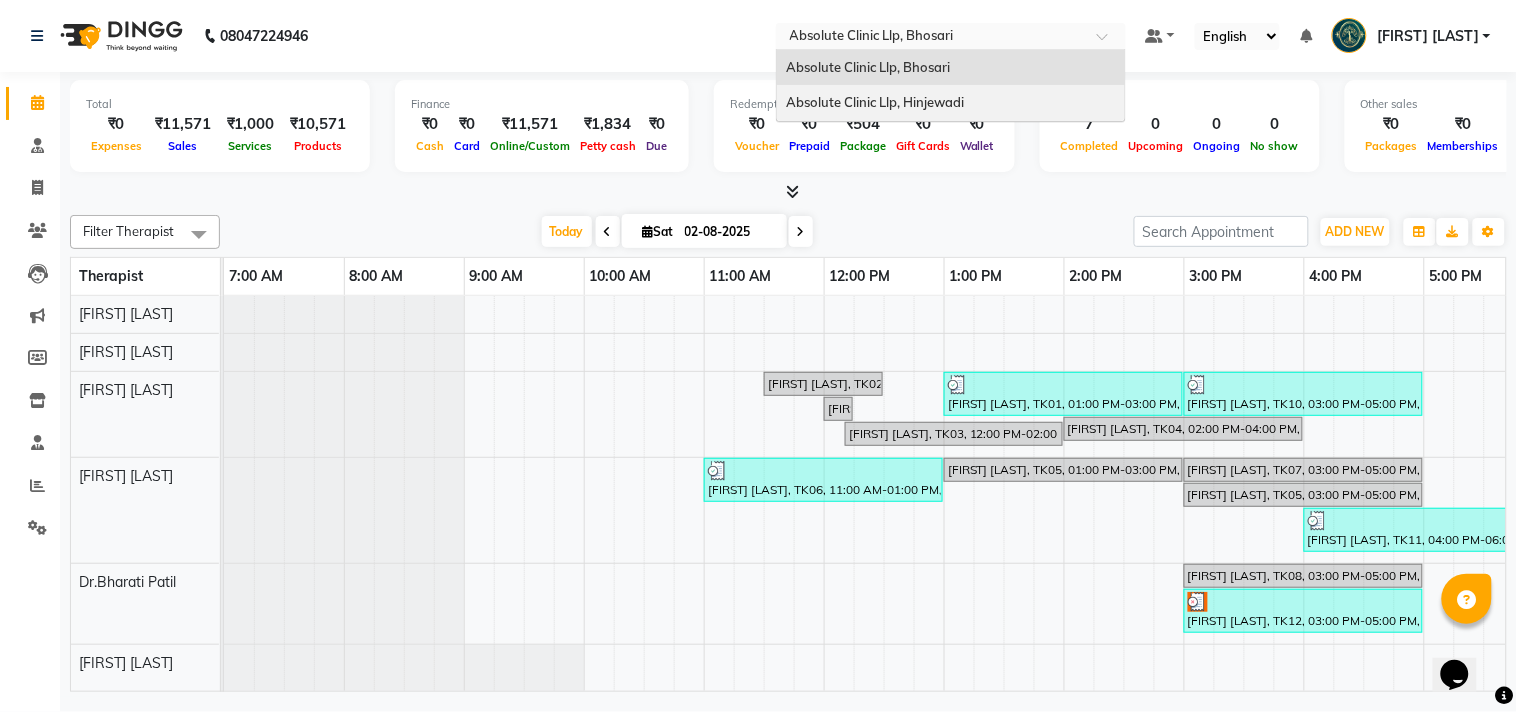click on "Absolute Clinic Llp, Hinjewadi" at bounding box center [876, 102] 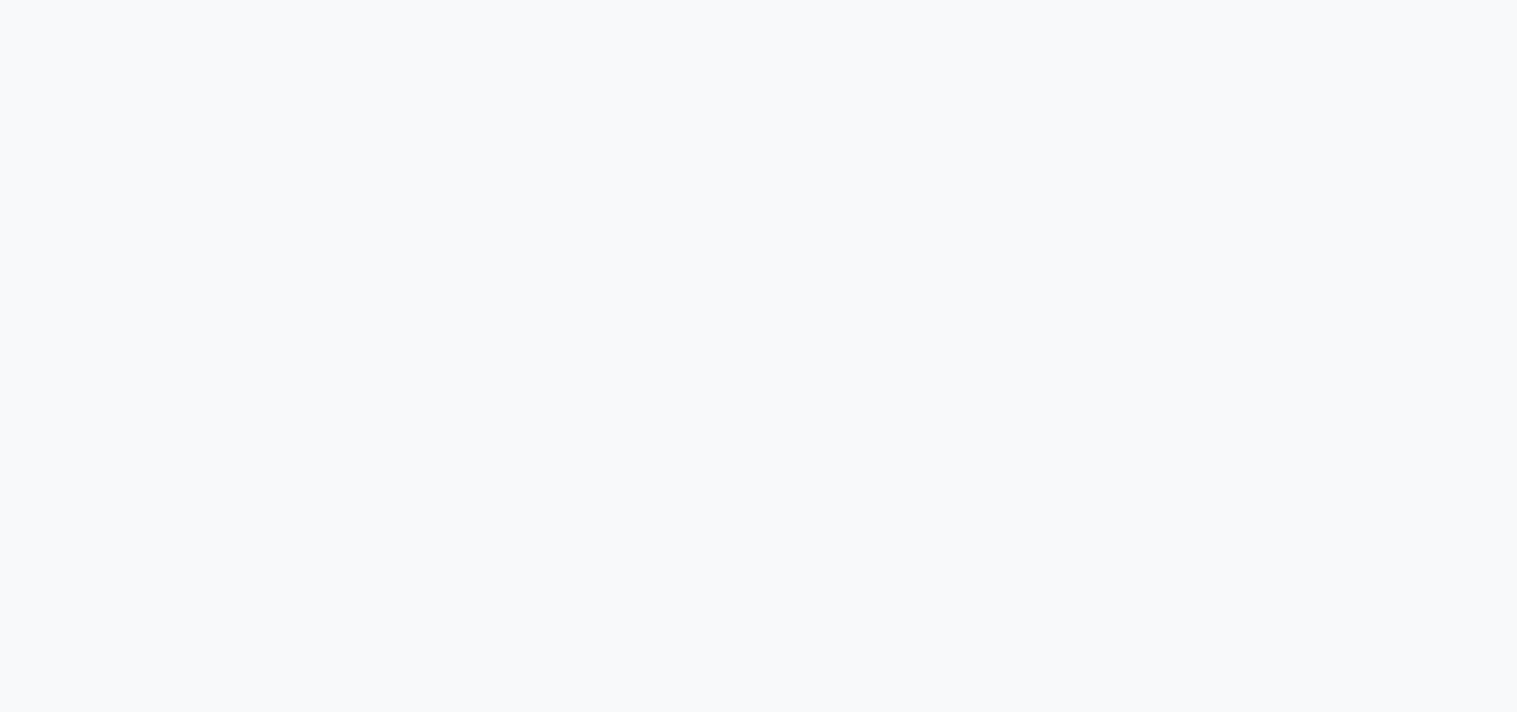 scroll, scrollTop: 0, scrollLeft: 0, axis: both 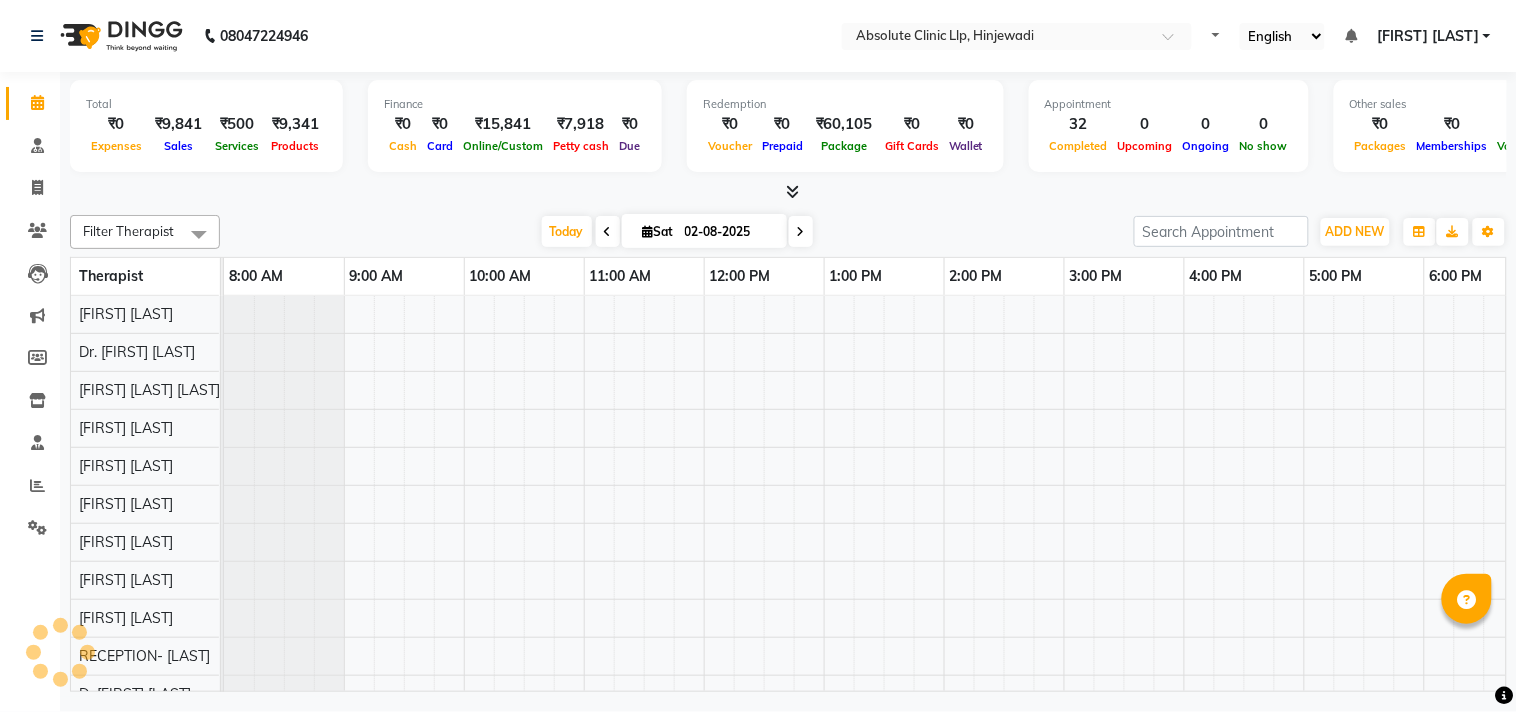 select on "en" 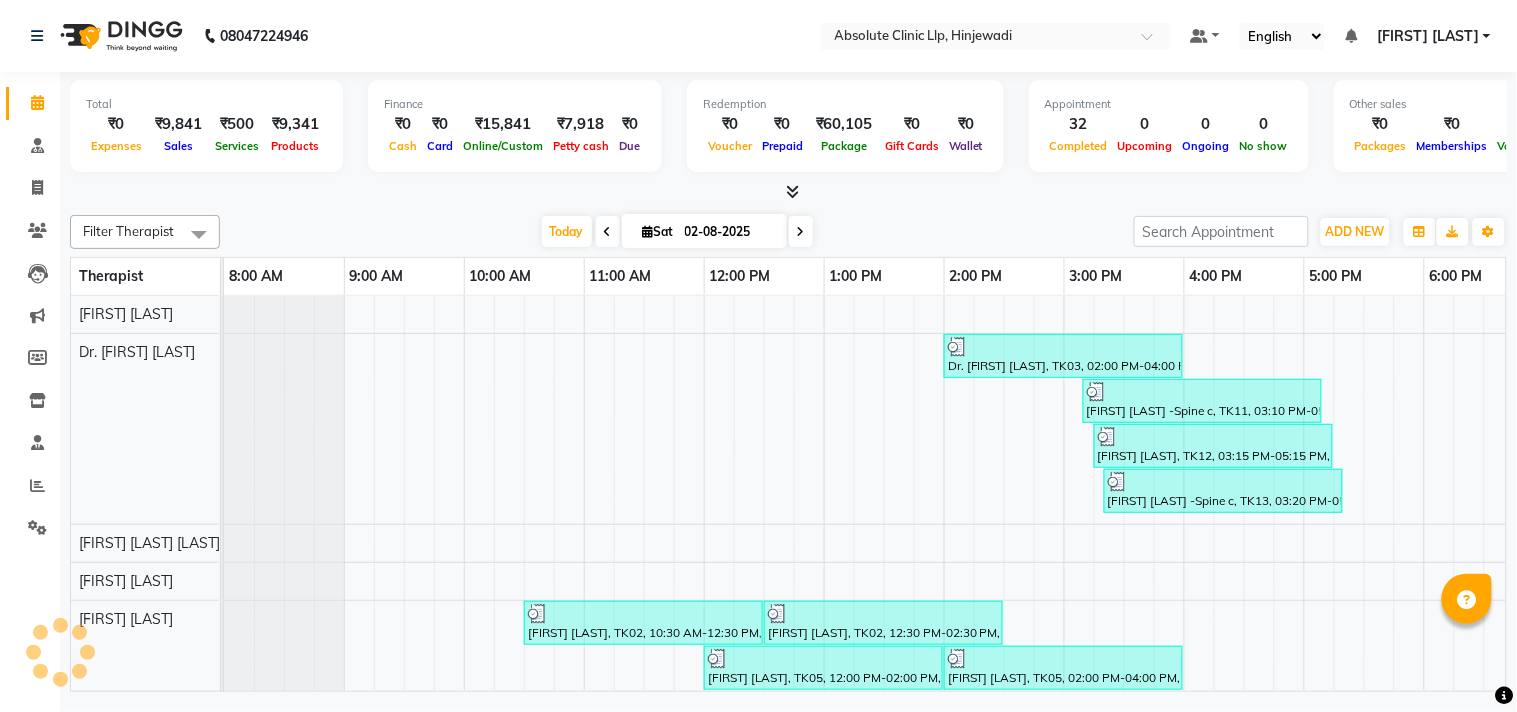 scroll, scrollTop: 0, scrollLeft: 0, axis: both 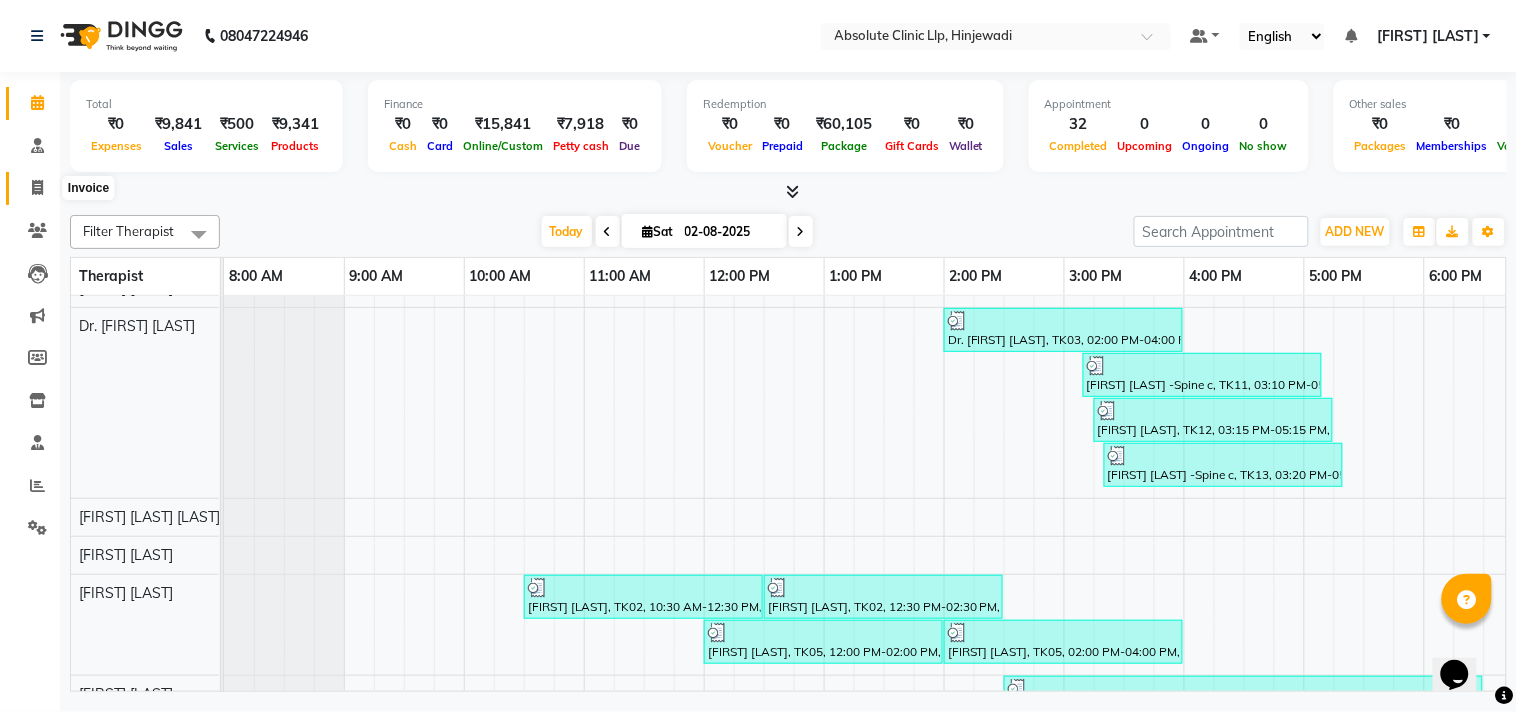click 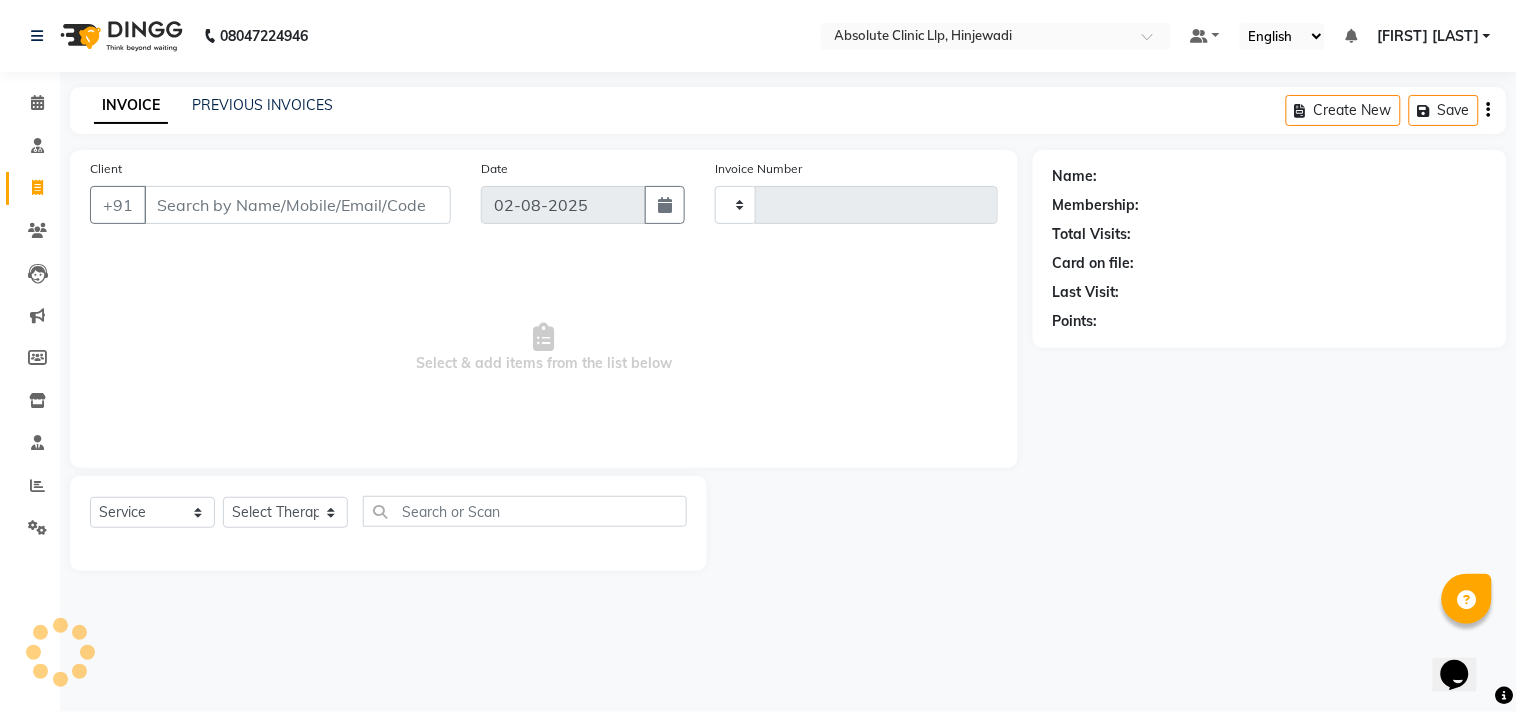 type on "1754" 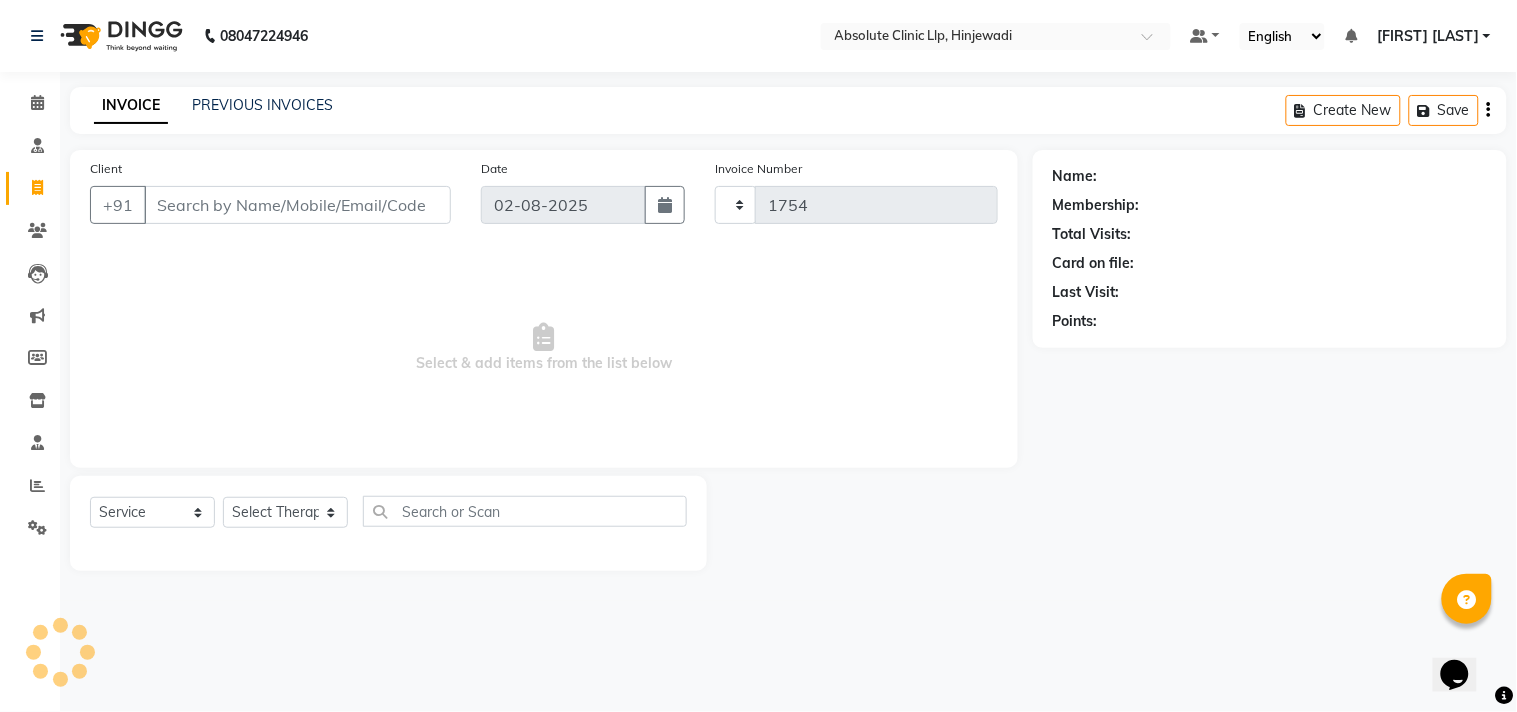 select on "5113" 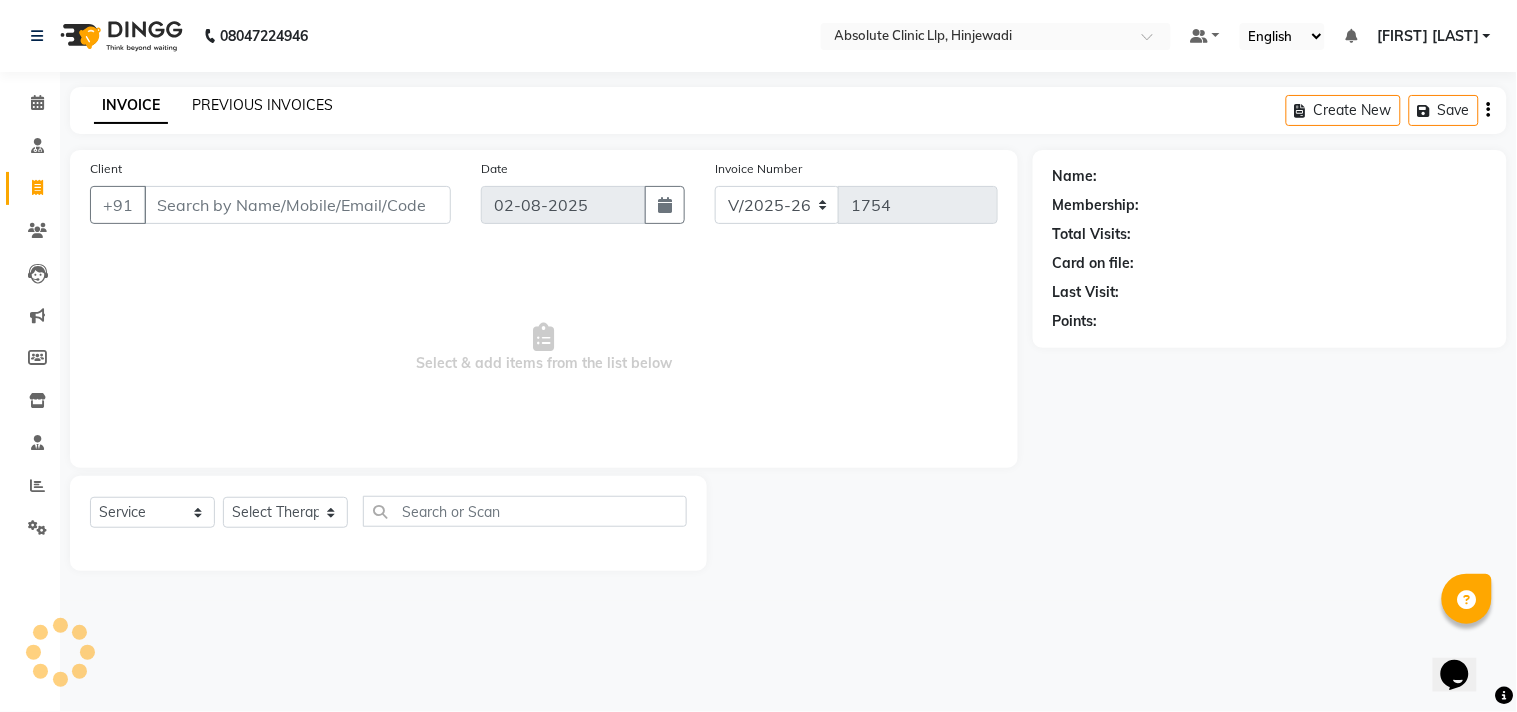 click on "PREVIOUS INVOICES" 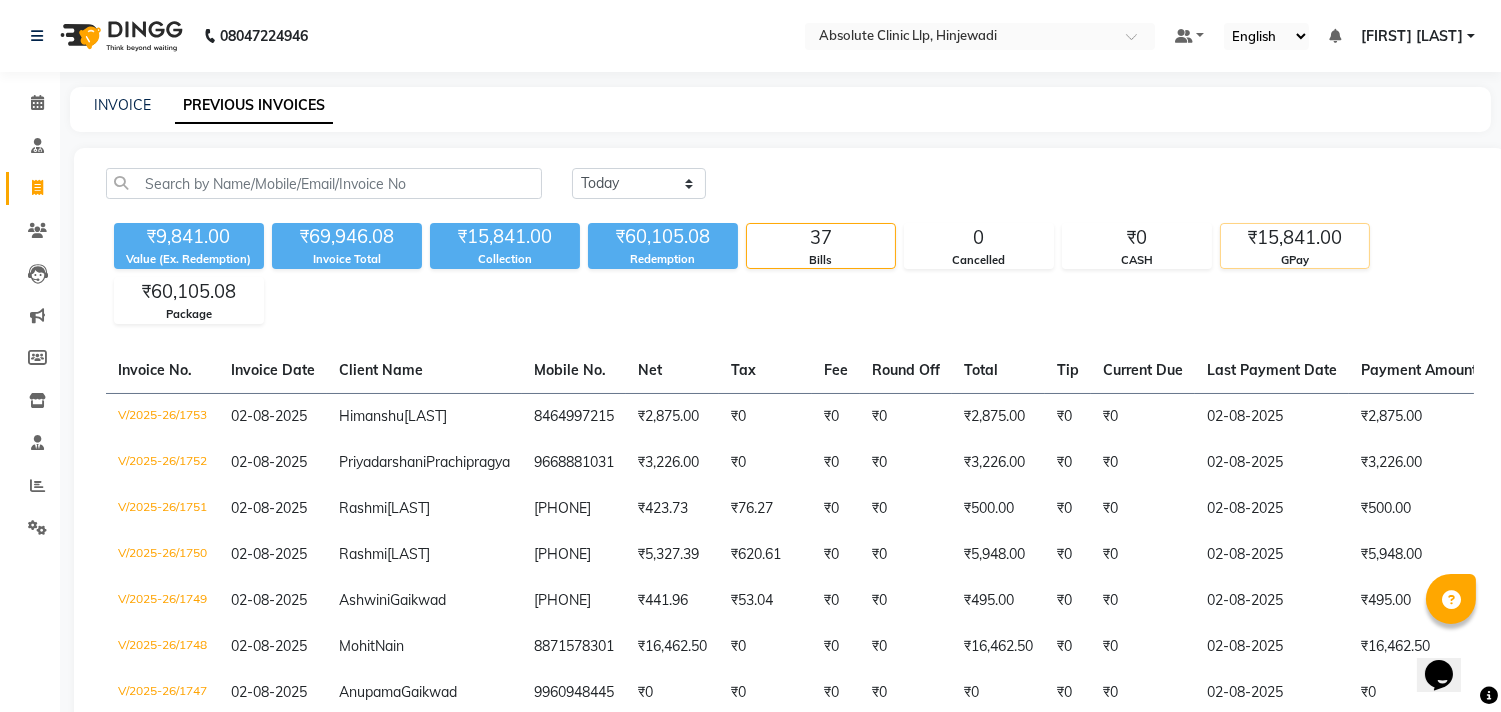 click on "₹15,841.00" 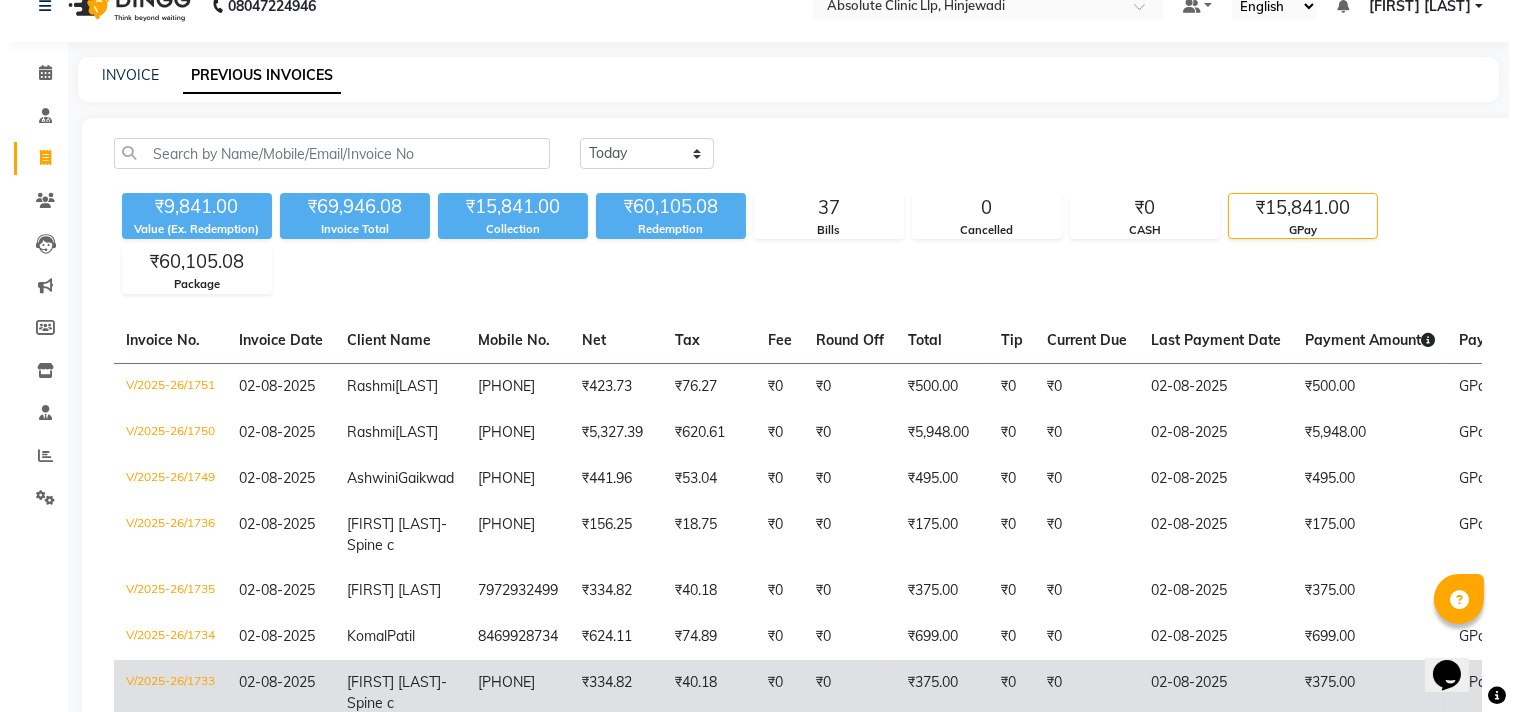 scroll, scrollTop: 0, scrollLeft: 0, axis: both 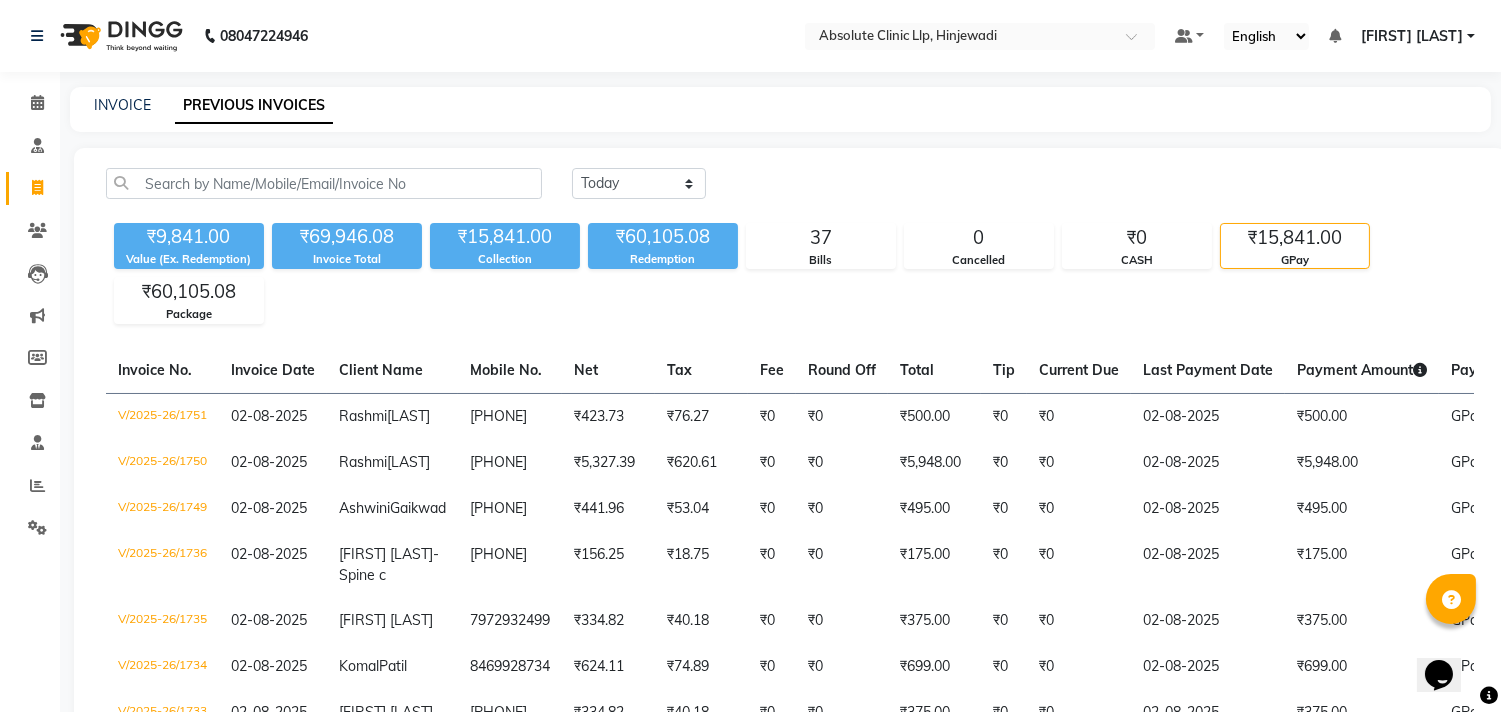 click 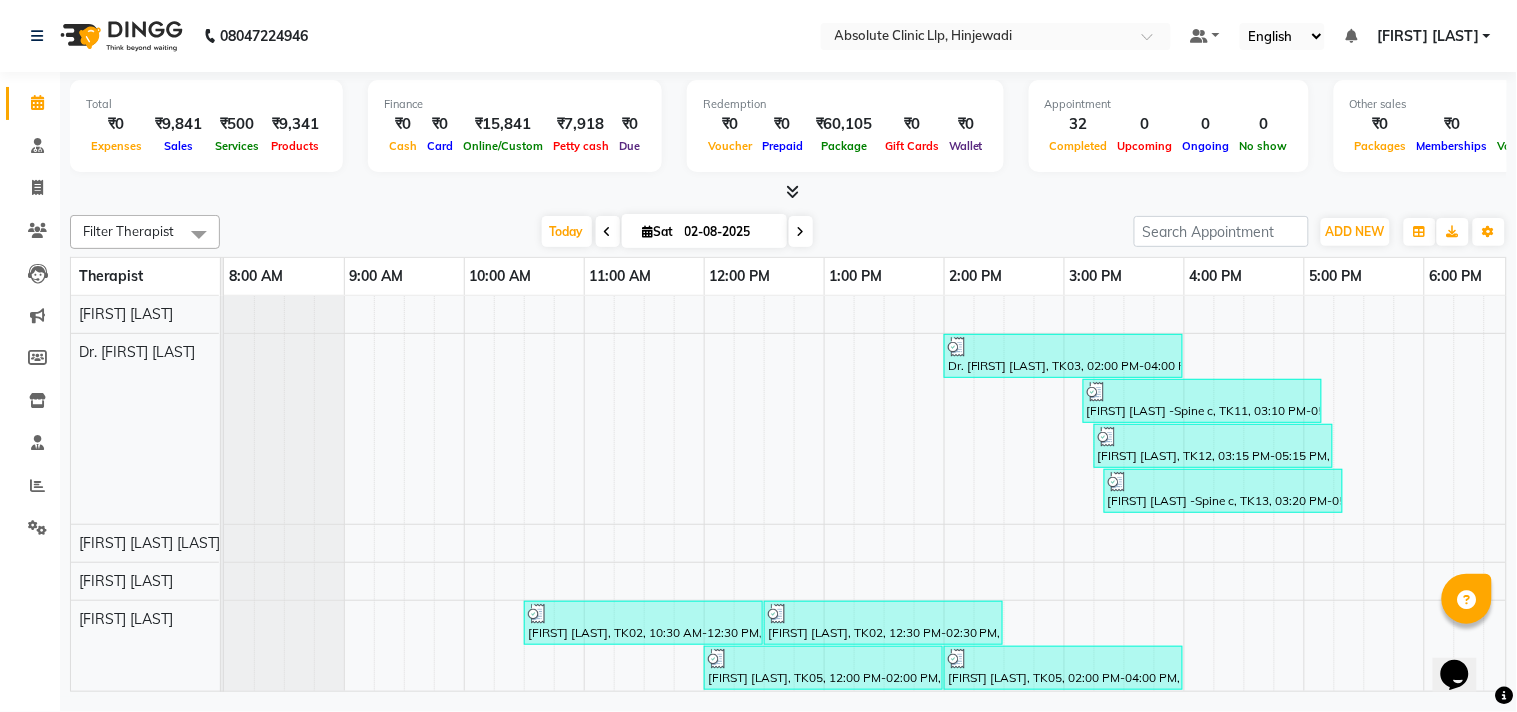 click 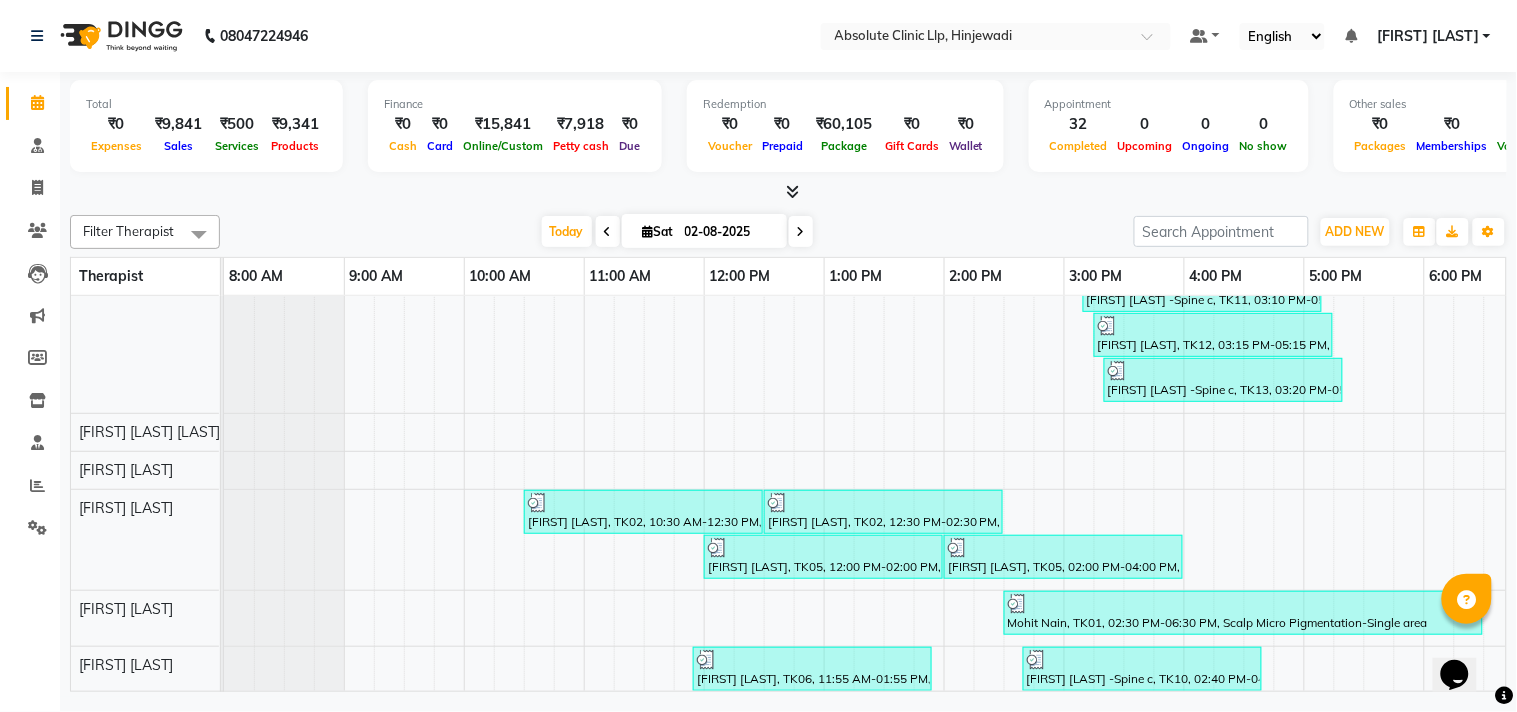 scroll, scrollTop: 170, scrollLeft: 0, axis: vertical 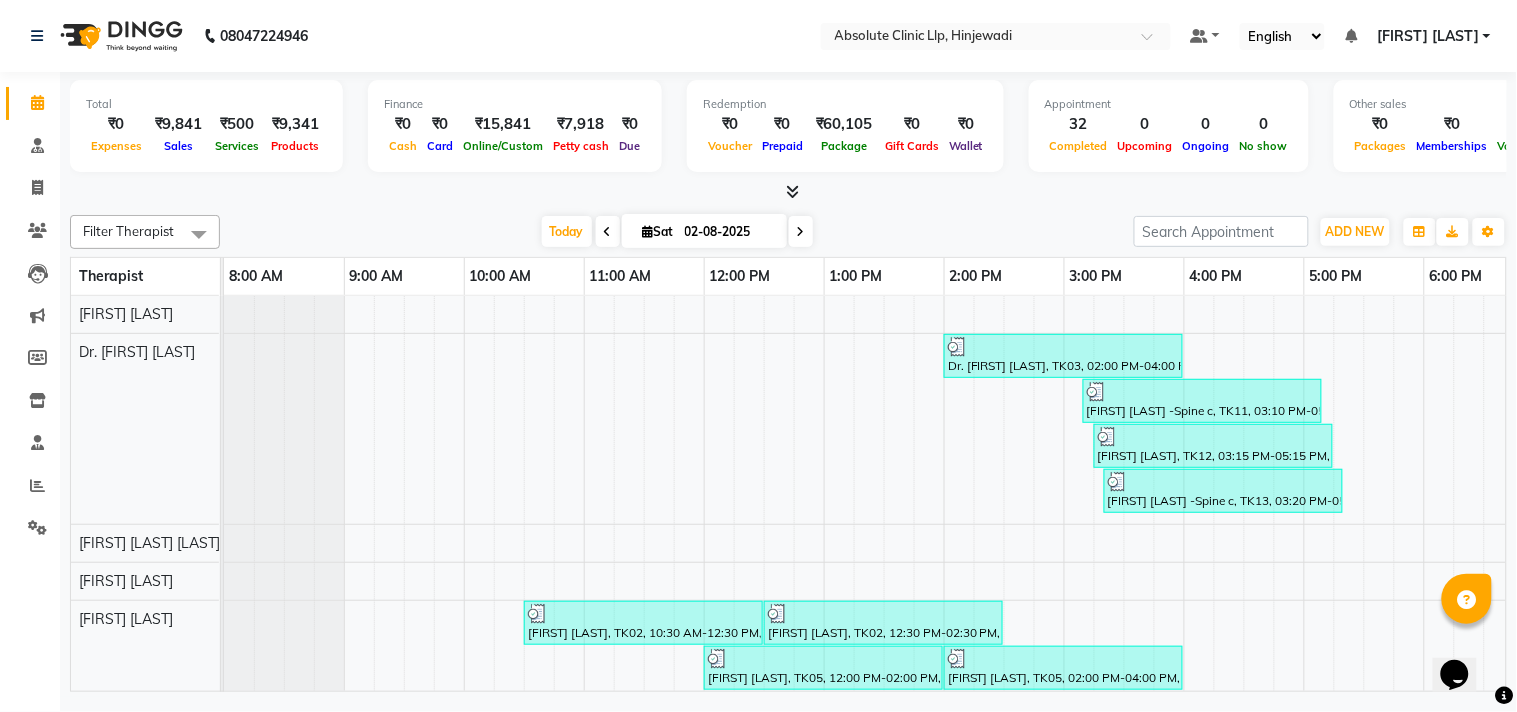 click on "08047224946 Select Location × Absolute Clinic Llp, Hinjewadi Default Panel My Panel English ENGLISH Español العربية मराठी हिंदी ગુજરાતી தமிழ் 中文 Notifications nothing to show Shekhar Chavan Manage Profile Change Password Sign out  Version:3.15.11" 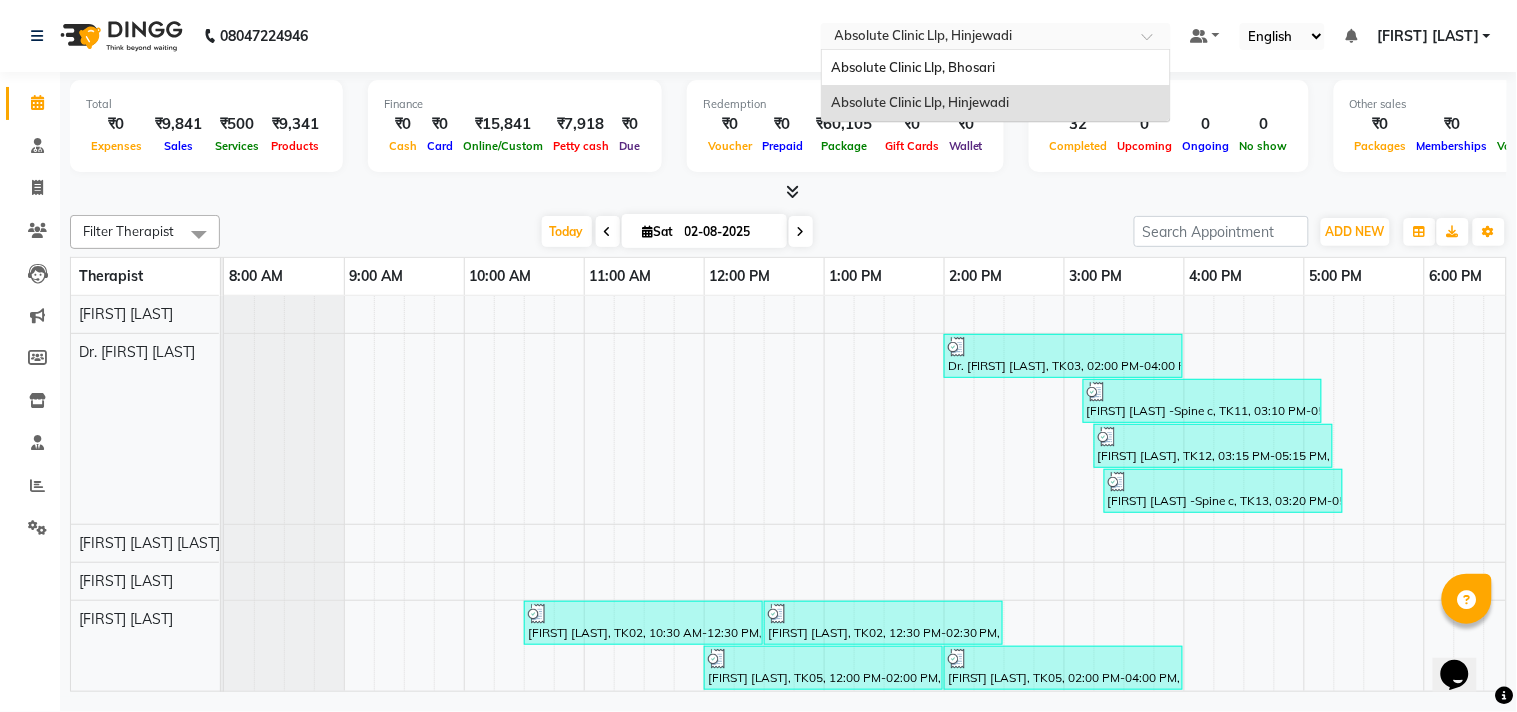 click at bounding box center (976, 38) 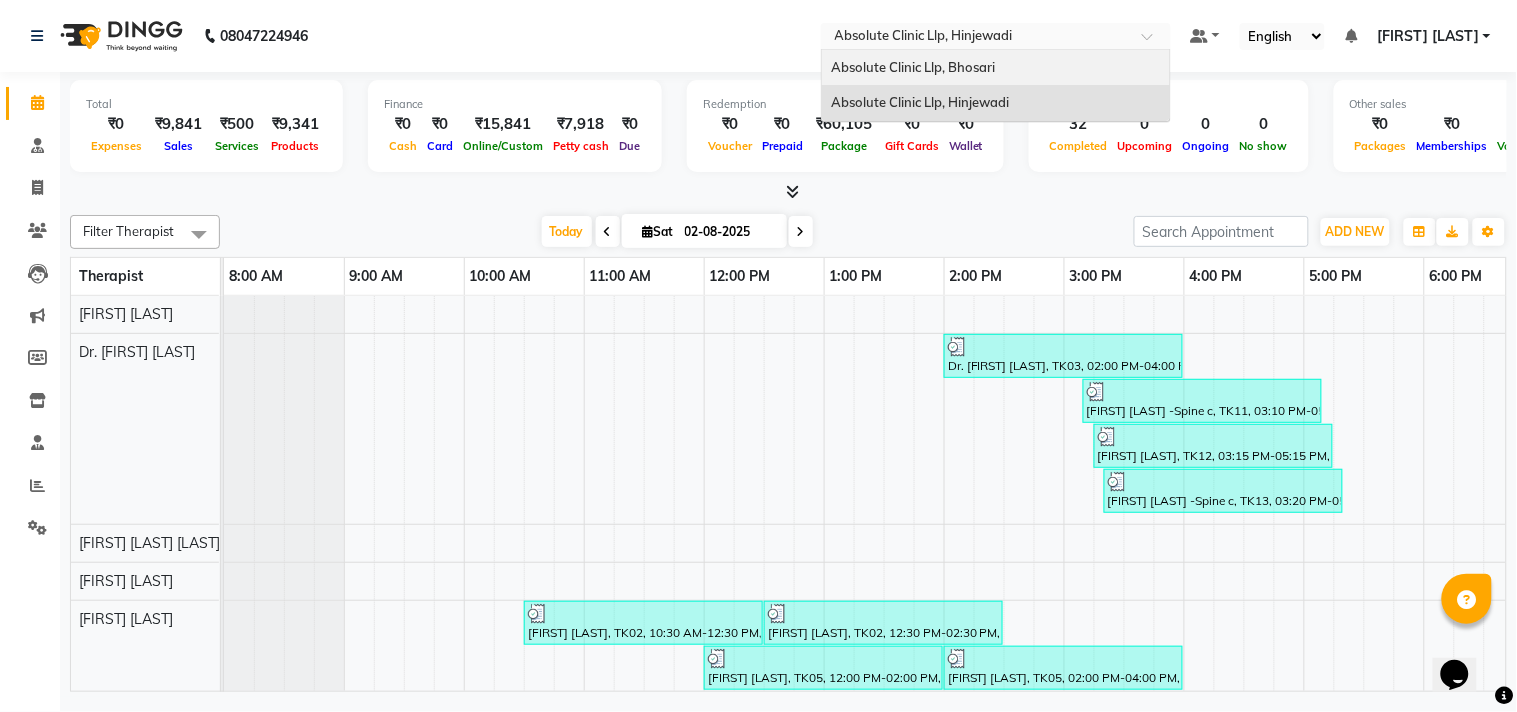 click on "Absolute Clinic Llp, Bhosari" at bounding box center [914, 67] 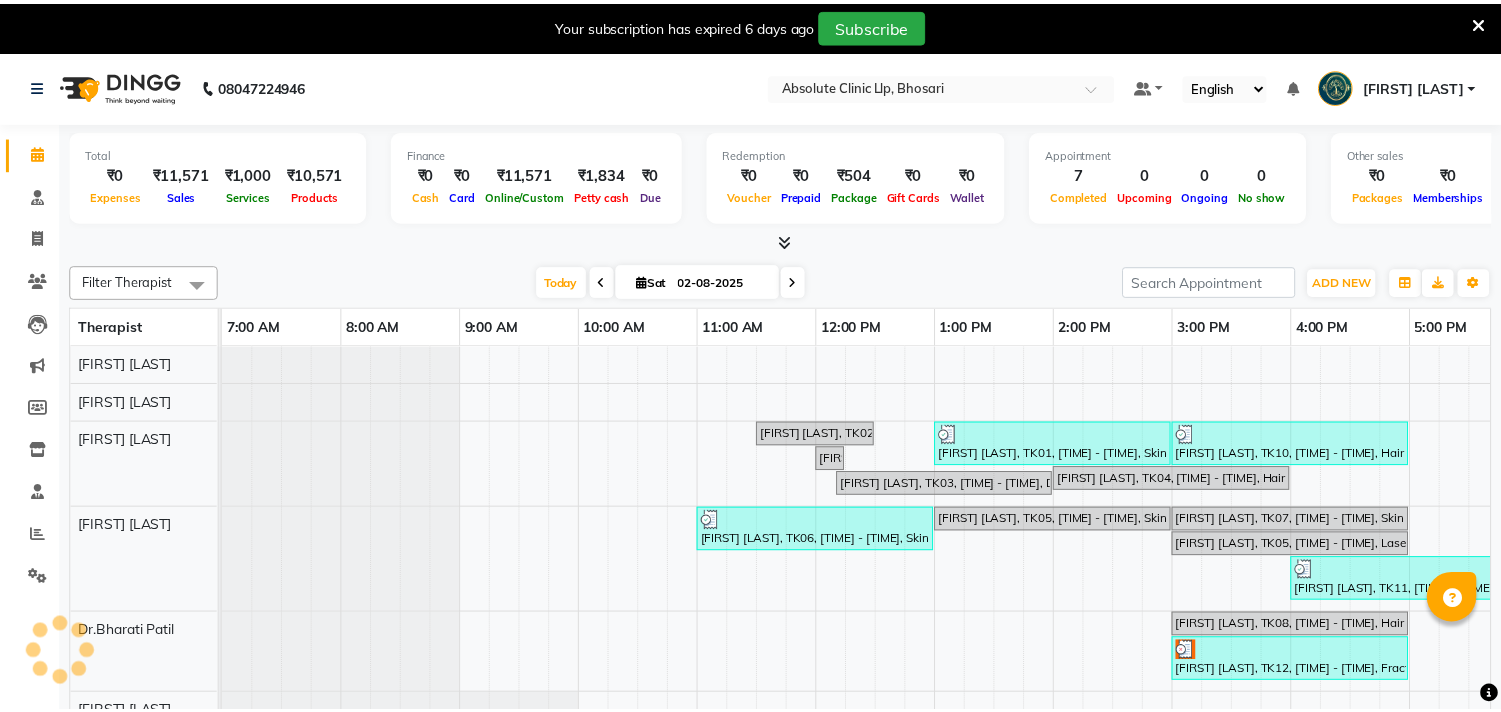 scroll, scrollTop: 0, scrollLeft: 0, axis: both 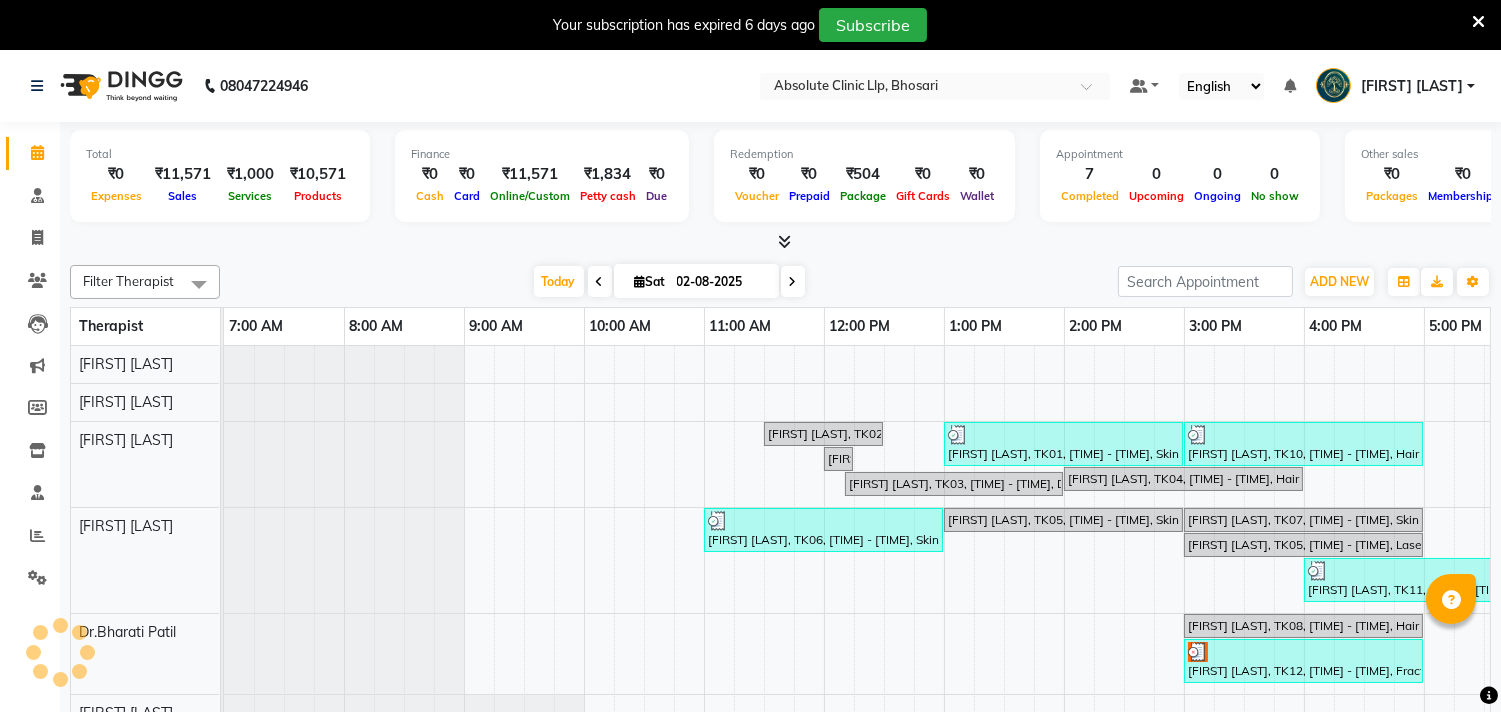 click at bounding box center [1478, 22] 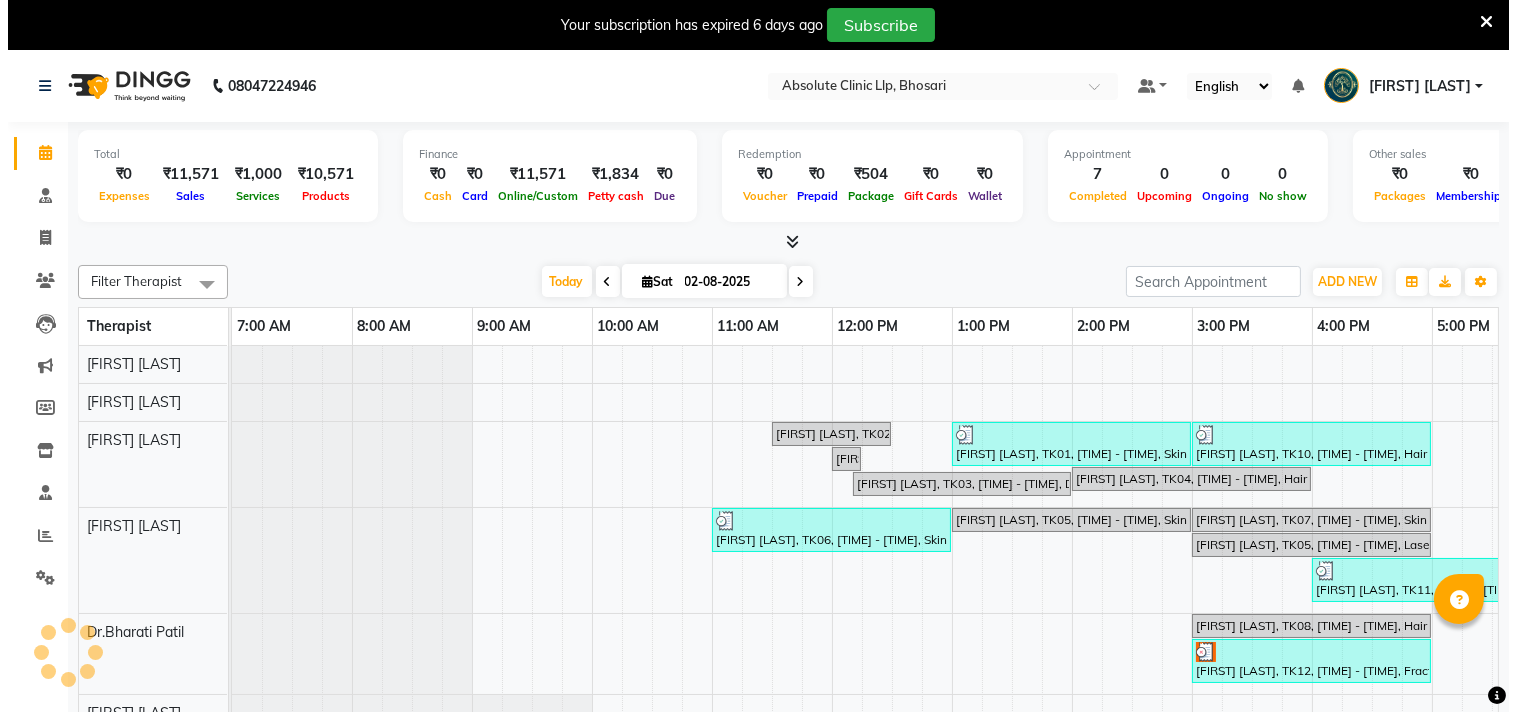 scroll, scrollTop: 1, scrollLeft: 0, axis: vertical 